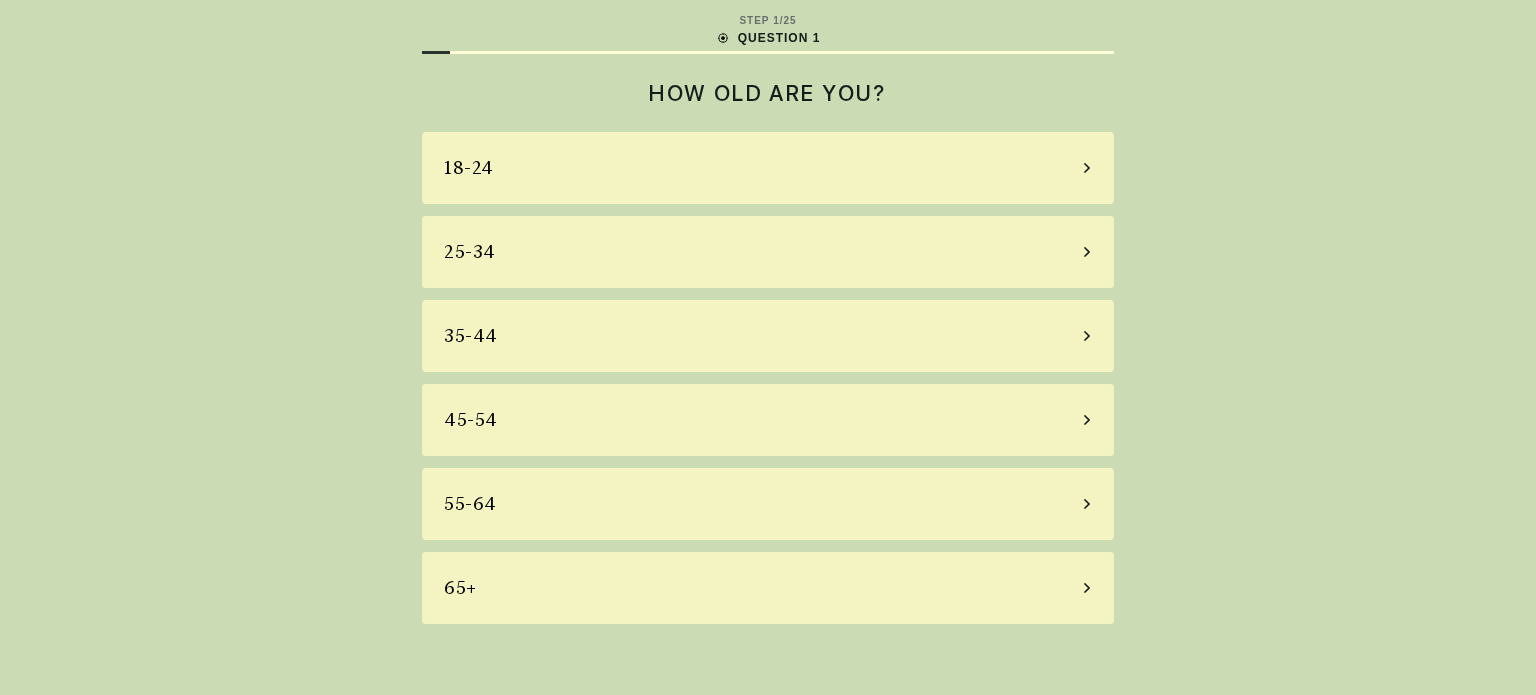 scroll, scrollTop: 0, scrollLeft: 0, axis: both 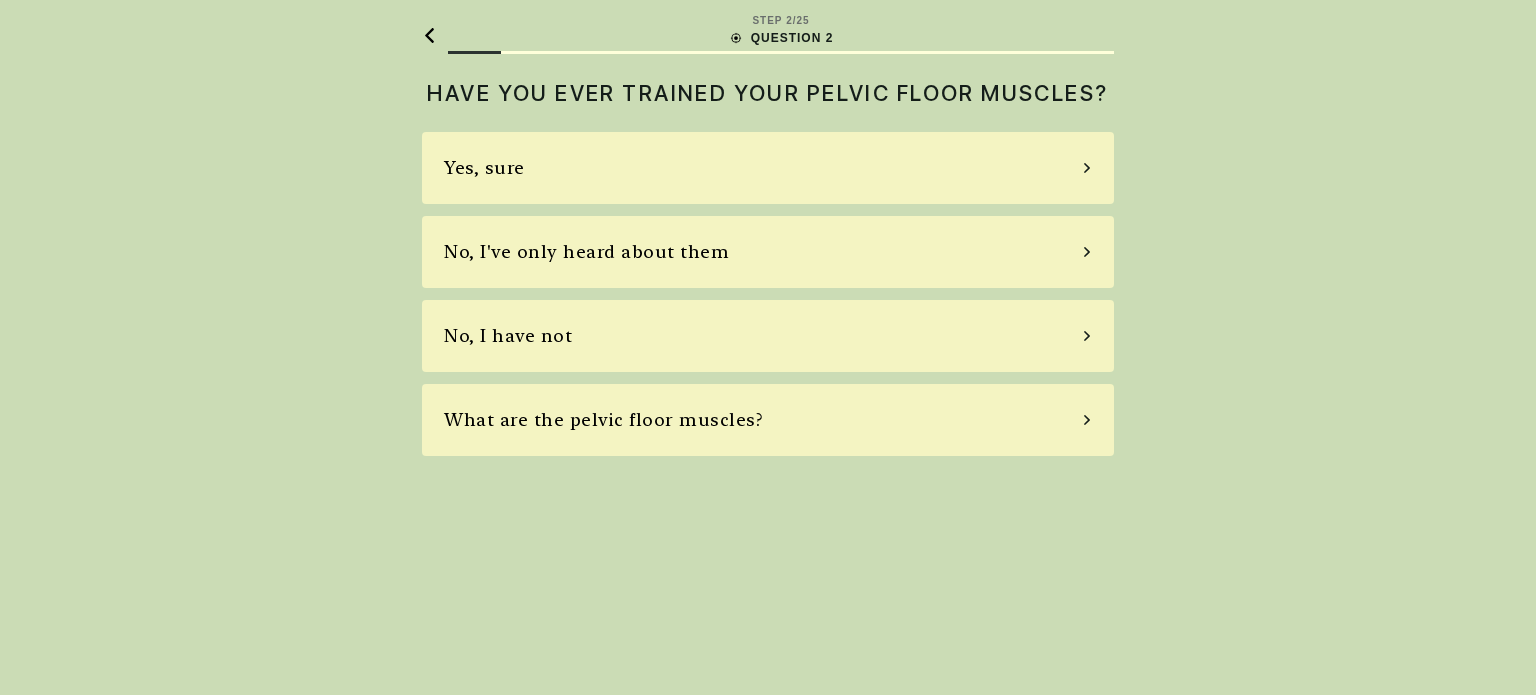 click on "HAVE YOU EVER TRAINED YOUR PELVIC FLOOR MUSCLES?" at bounding box center (768, 93) 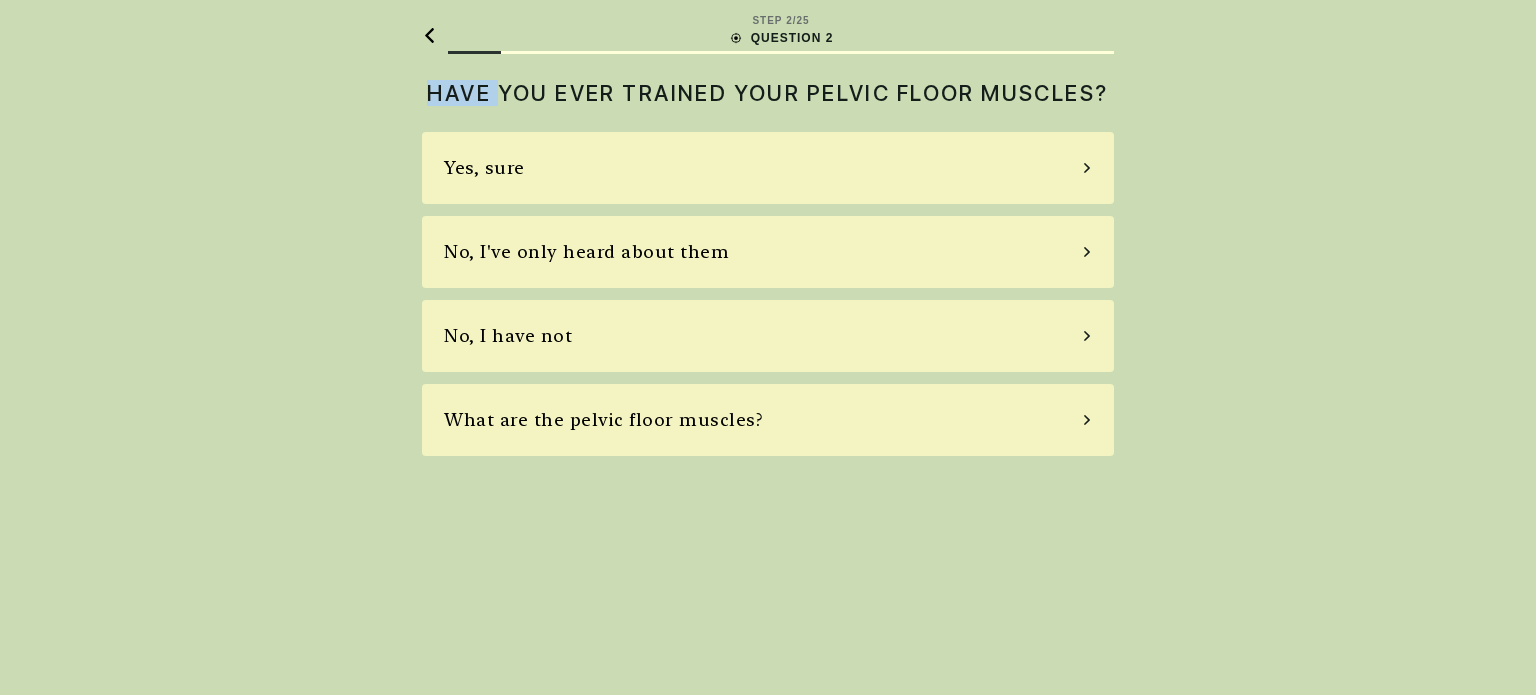 click on "HAVE YOU EVER TRAINED YOUR PELVIC FLOOR MUSCLES?" at bounding box center (768, 93) 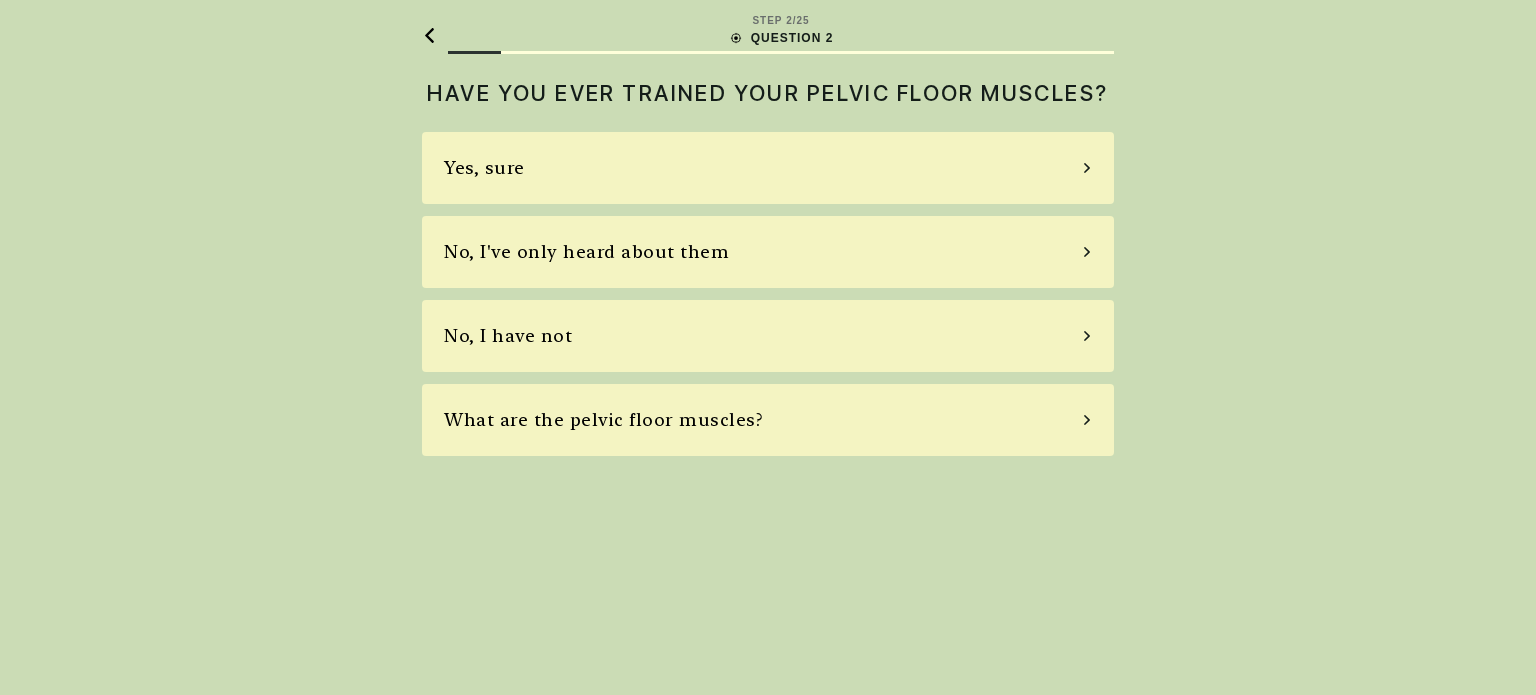 click on "STEP   2 / 25 QUESTION 2 HAVE YOU EVER TRAINED YOUR PELVIC FLOOR MUSCLES? Yes, sure No, I've only heard about them No, I have not What are the pelvic floor muscles?" at bounding box center (768, 347) 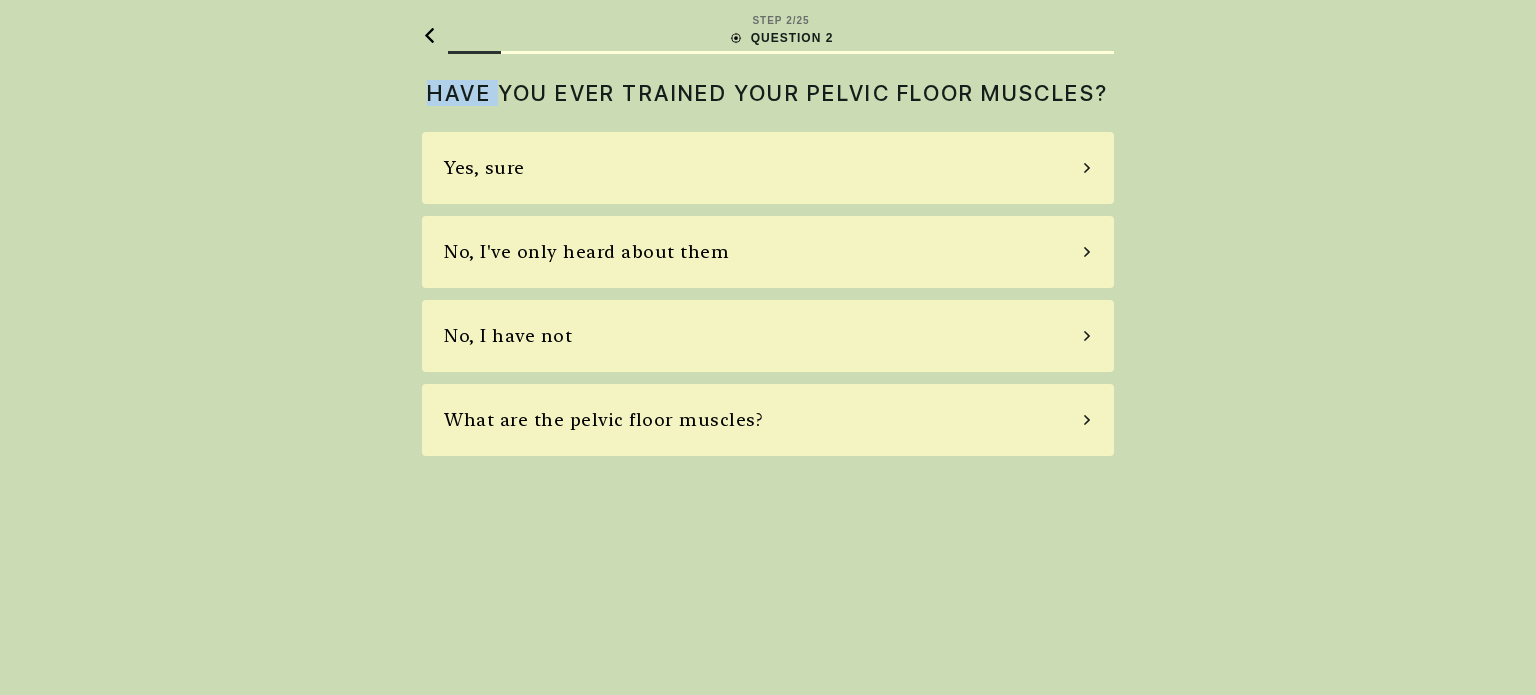 click on "HAVE YOU EVER TRAINED YOUR PELVIC FLOOR MUSCLES?" at bounding box center [768, 93] 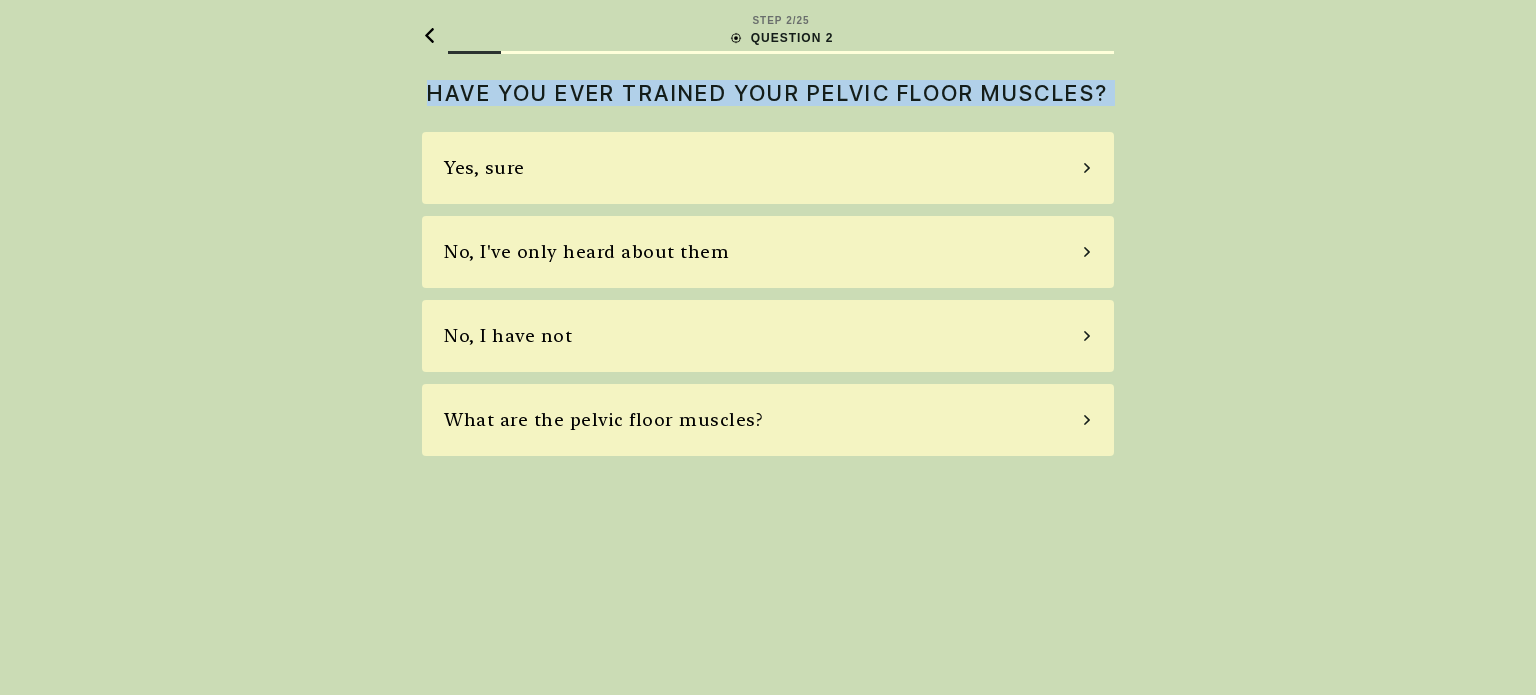 click on "HAVE YOU EVER TRAINED YOUR PELVIC FLOOR MUSCLES?" at bounding box center [768, 93] 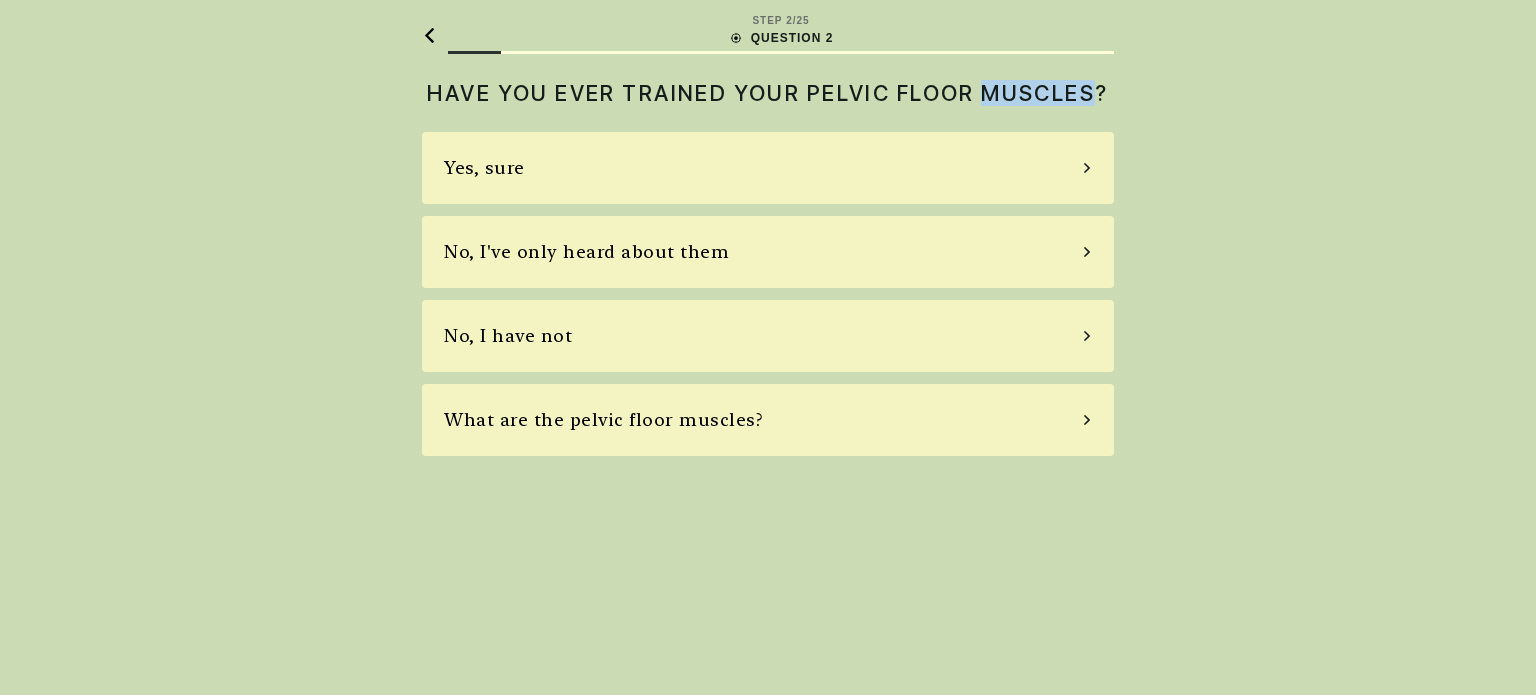 click on "HAVE YOU EVER TRAINED YOUR PELVIC FLOOR MUSCLES?" at bounding box center [768, 101] 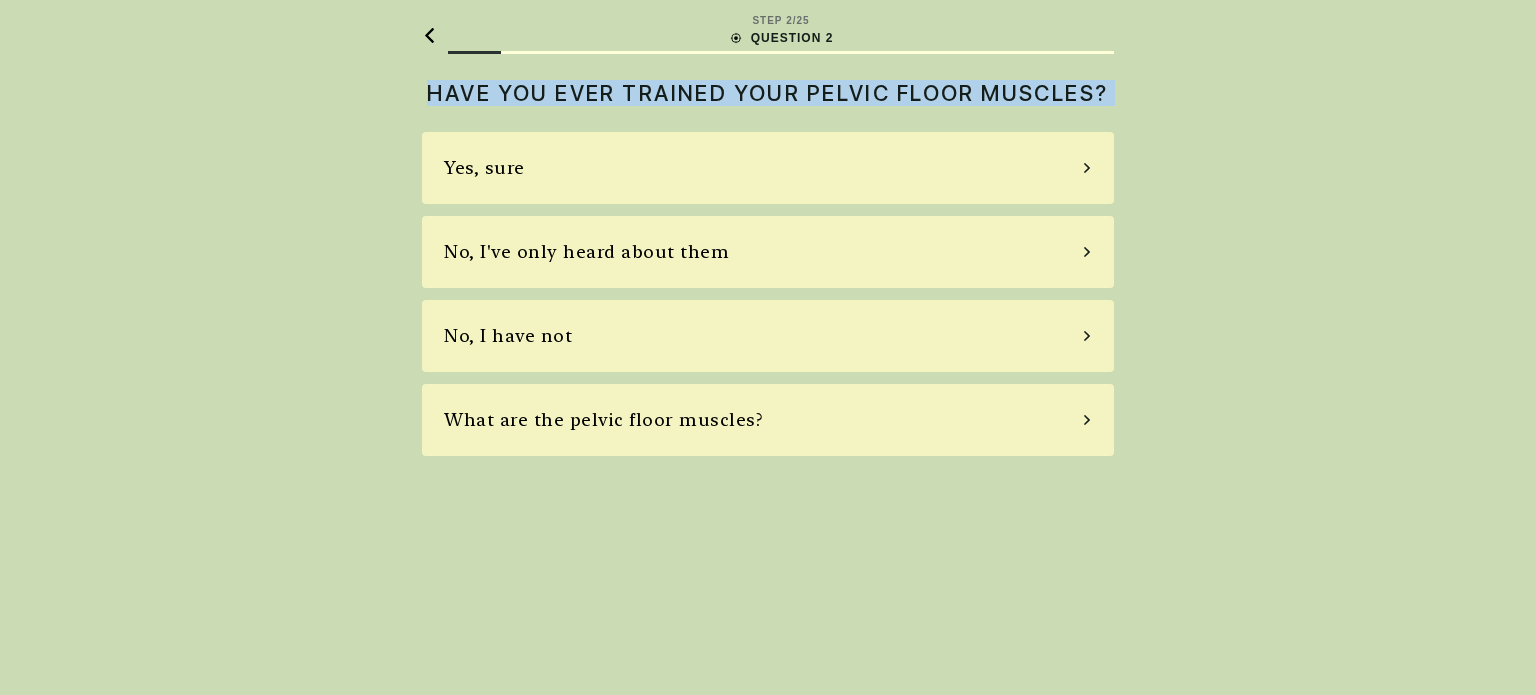 click on "HAVE YOU EVER TRAINED YOUR PELVIC FLOOR MUSCLES?" at bounding box center [768, 101] 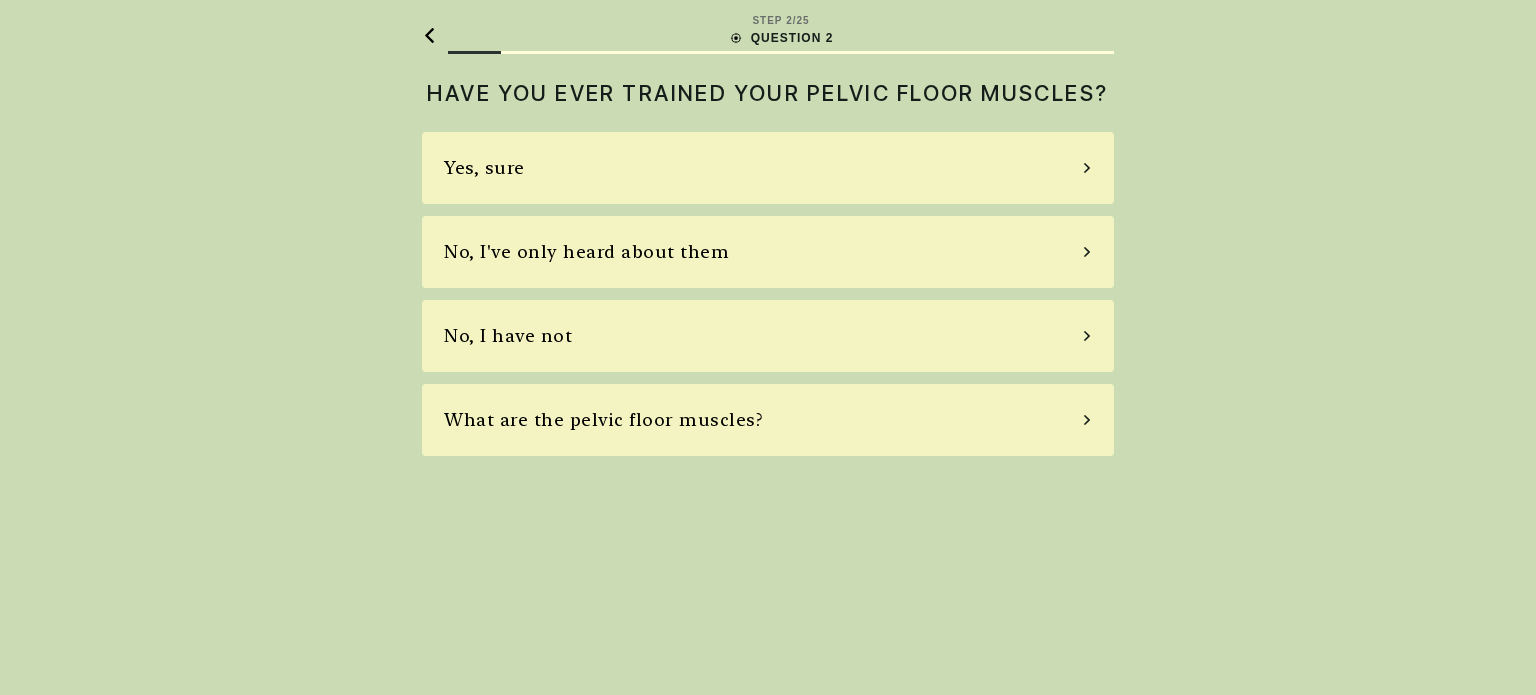 click on "No, I have not" at bounding box center [508, 336] 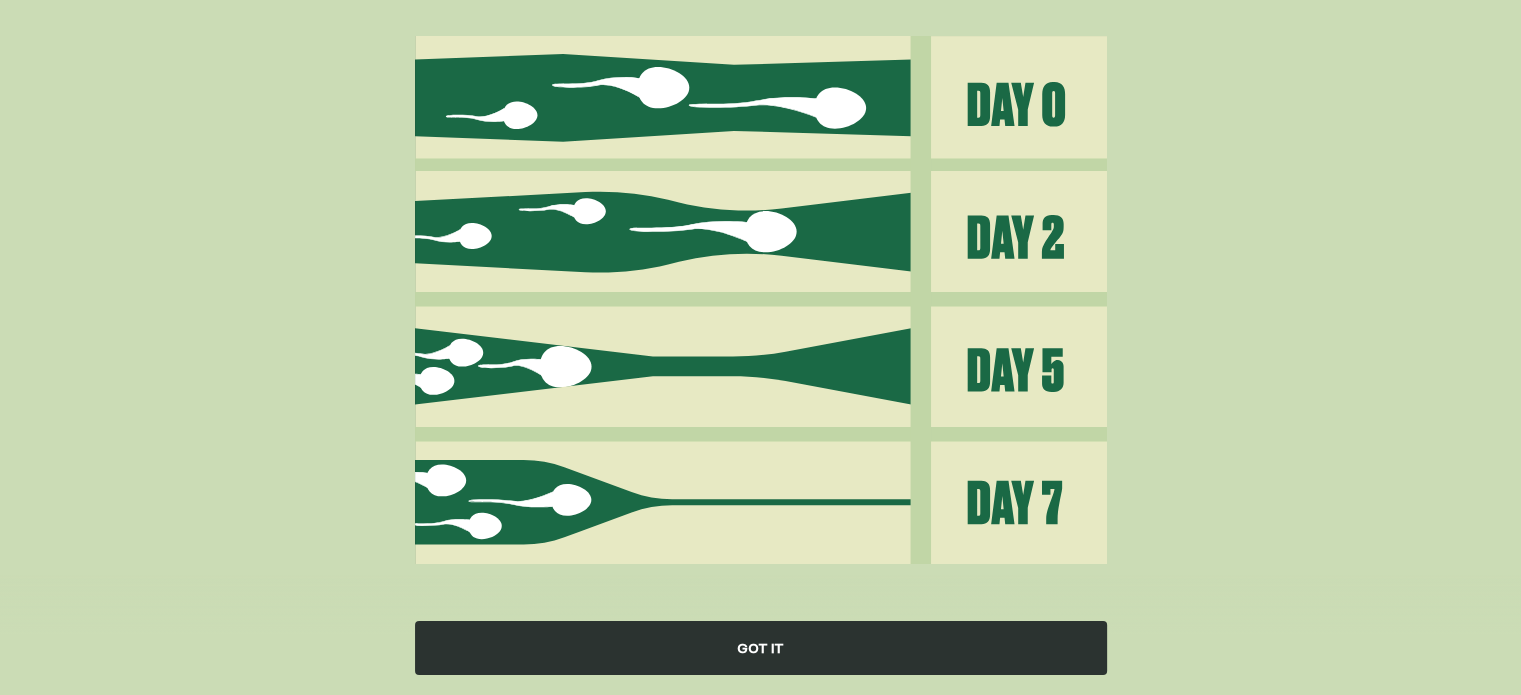 scroll, scrollTop: 238, scrollLeft: 0, axis: vertical 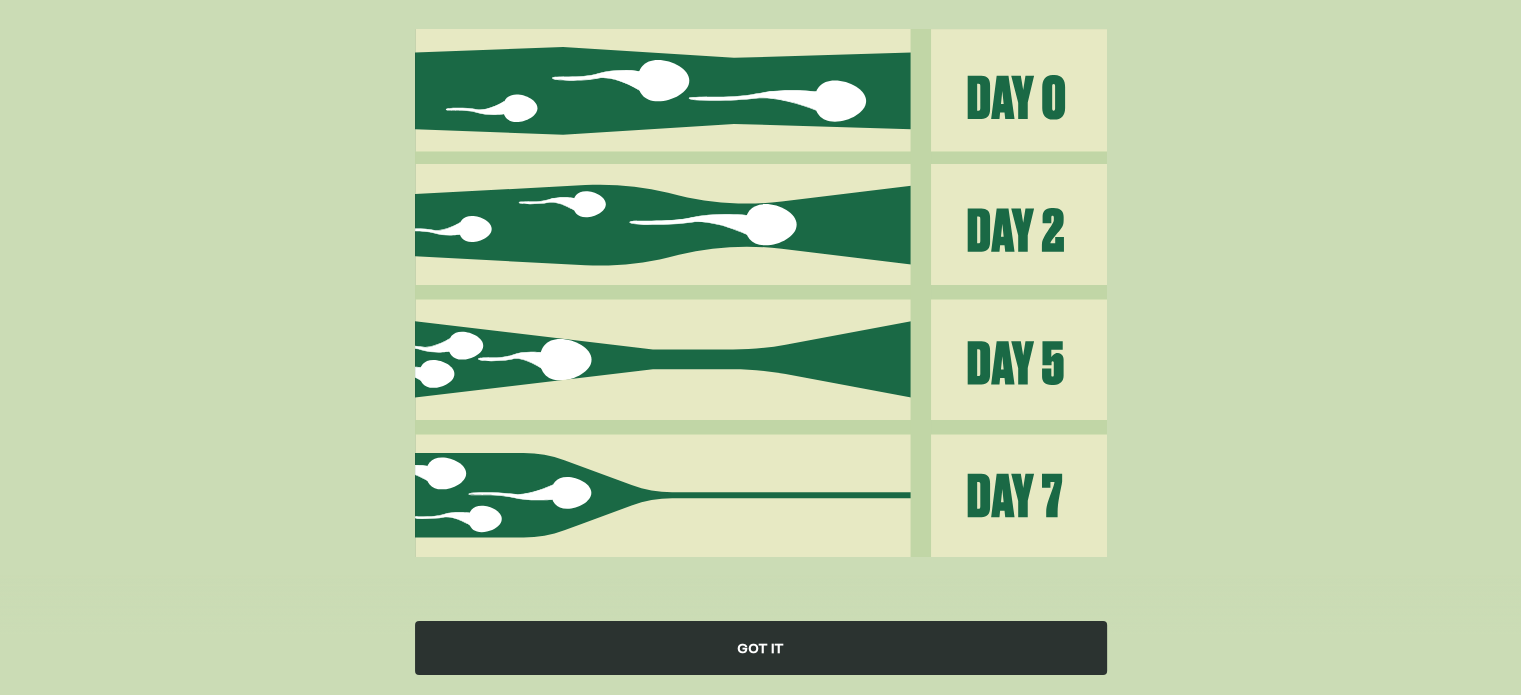 click on "GOT IT" at bounding box center (761, 648) 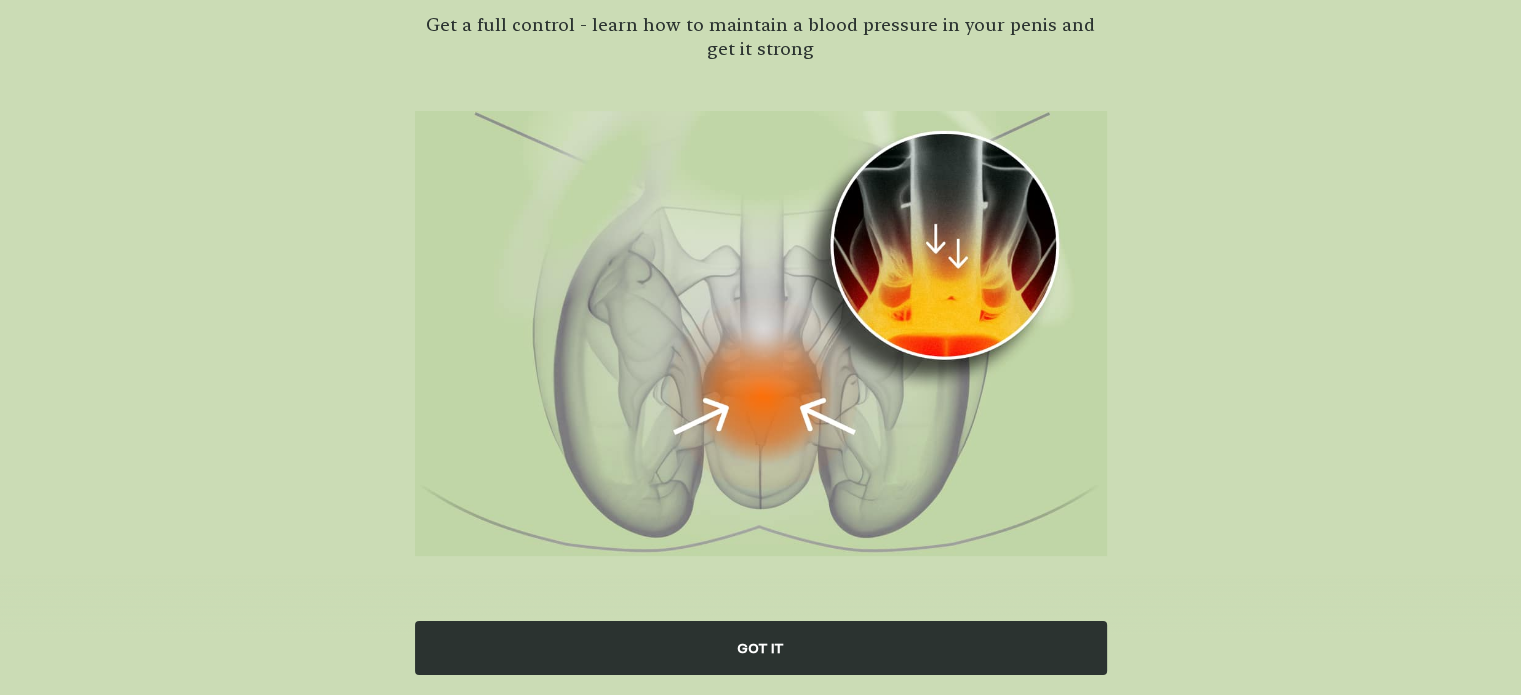 scroll, scrollTop: 154, scrollLeft: 0, axis: vertical 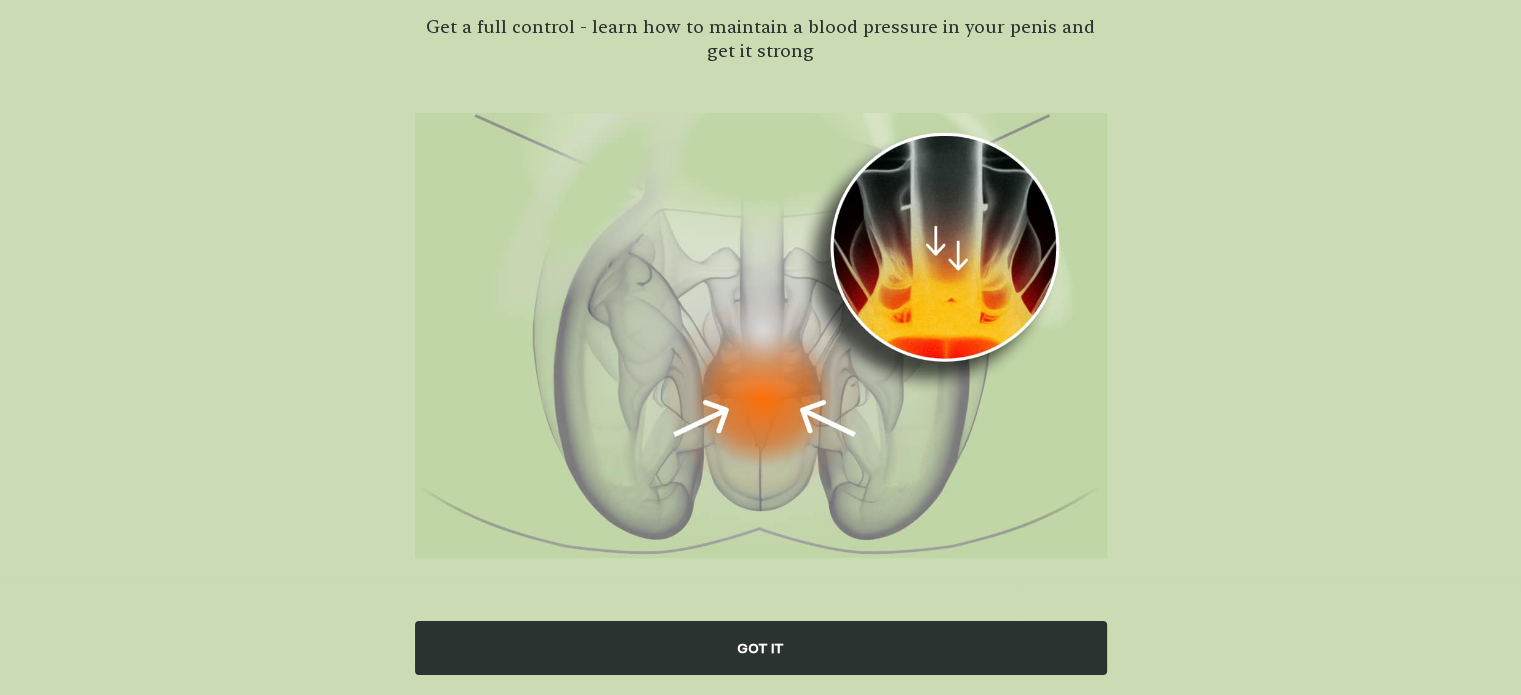 click on "GOT IT" at bounding box center [760, 635] 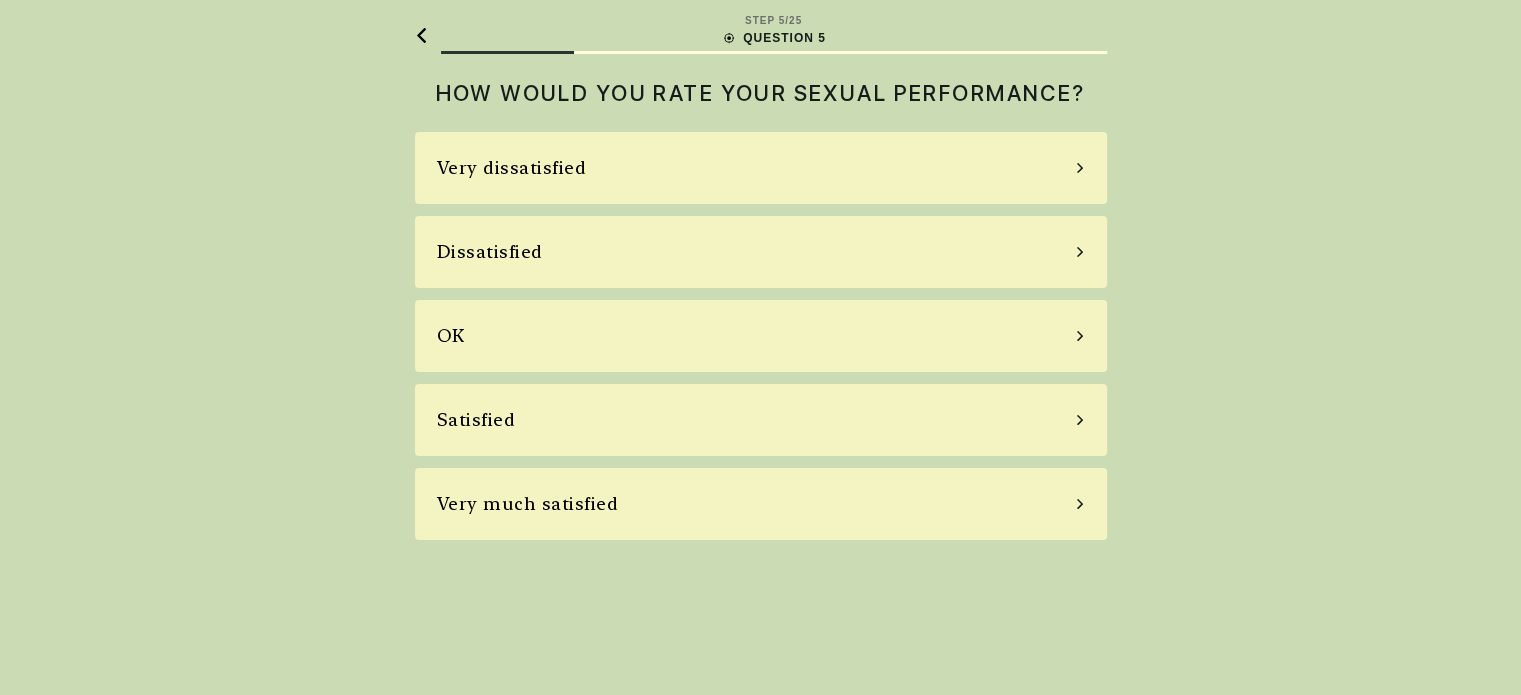 scroll, scrollTop: 0, scrollLeft: 0, axis: both 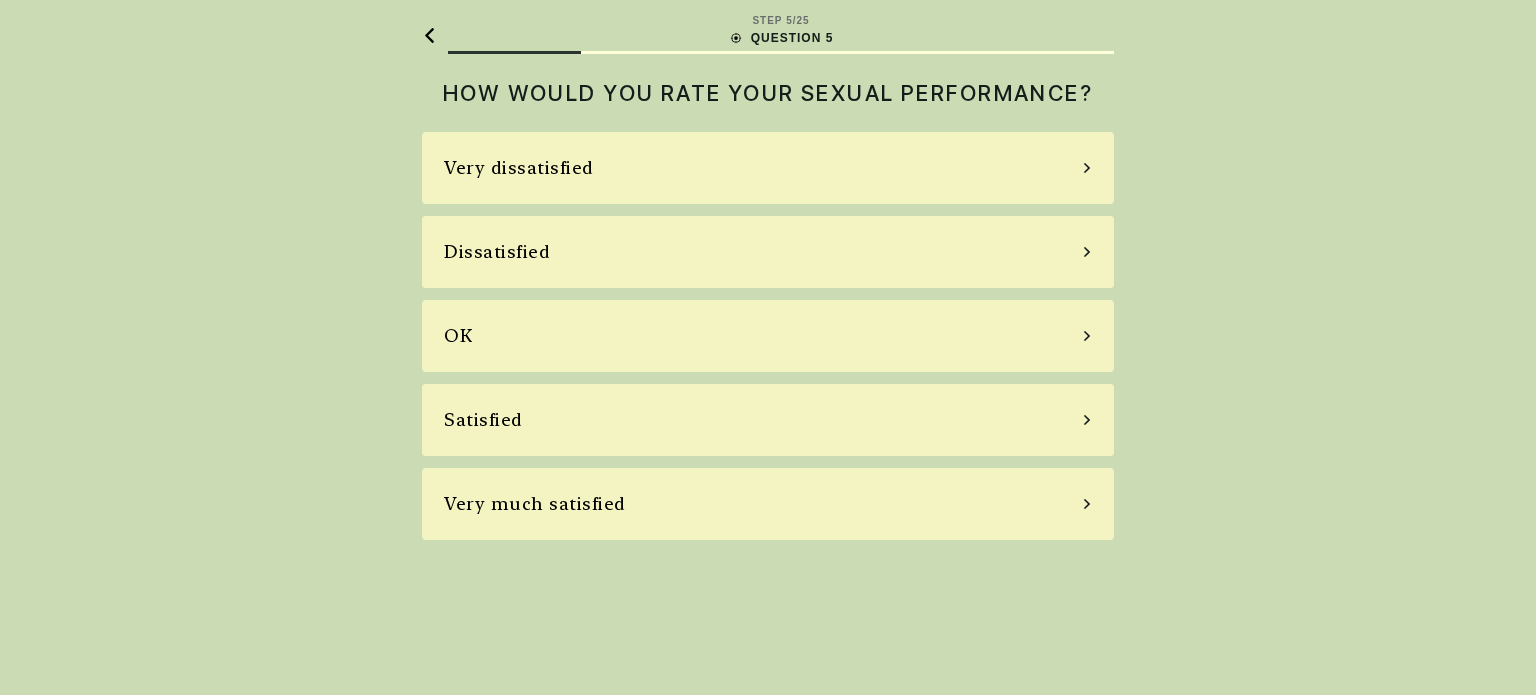 click on "OK" at bounding box center (768, 336) 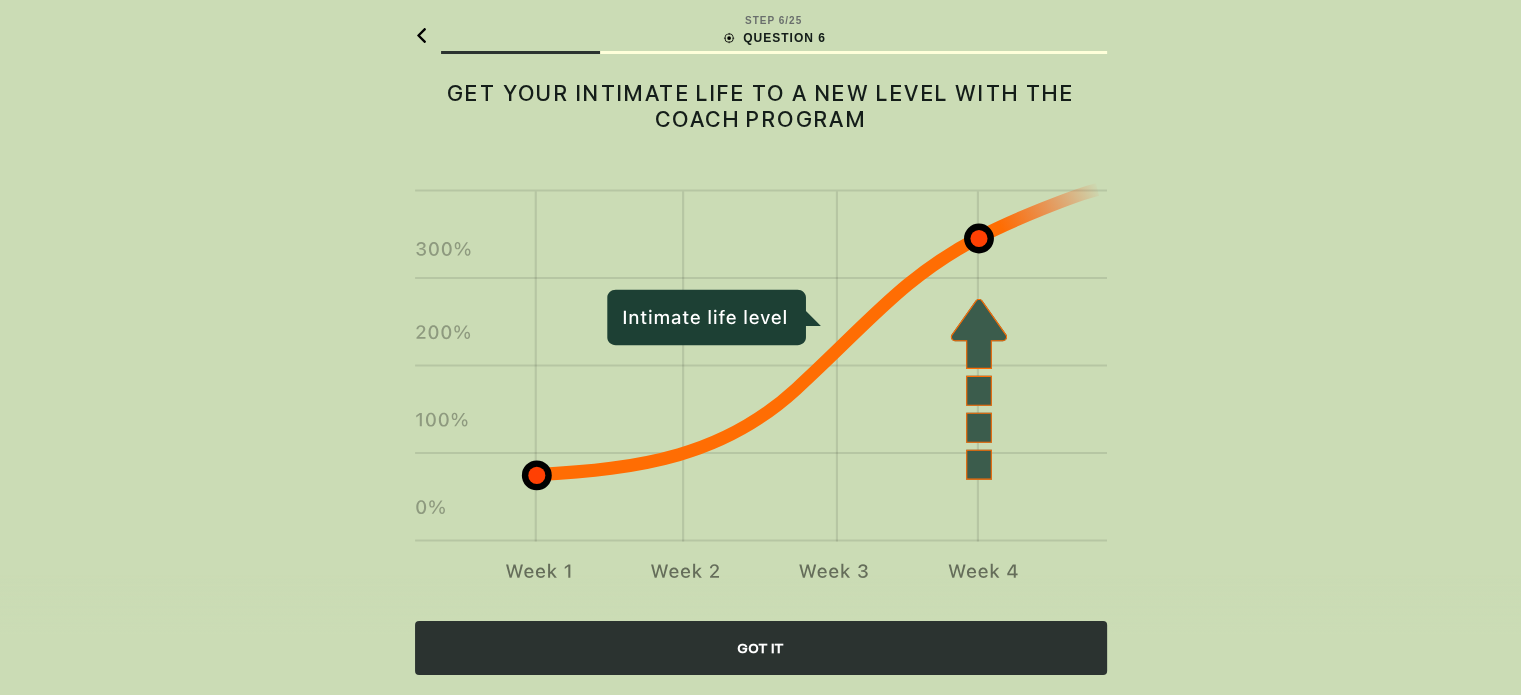 click on "GOT IT" at bounding box center [761, 648] 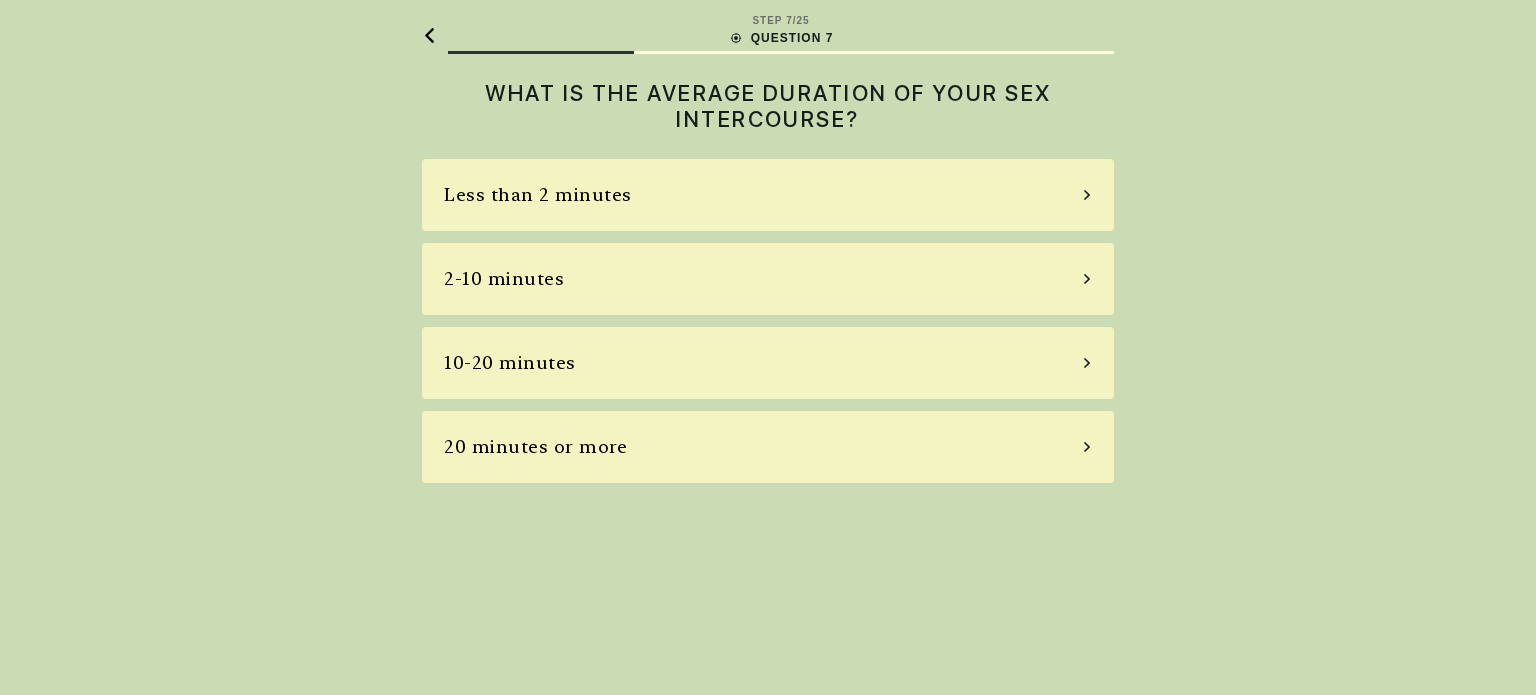 click on "2-10 minutes" at bounding box center [504, 279] 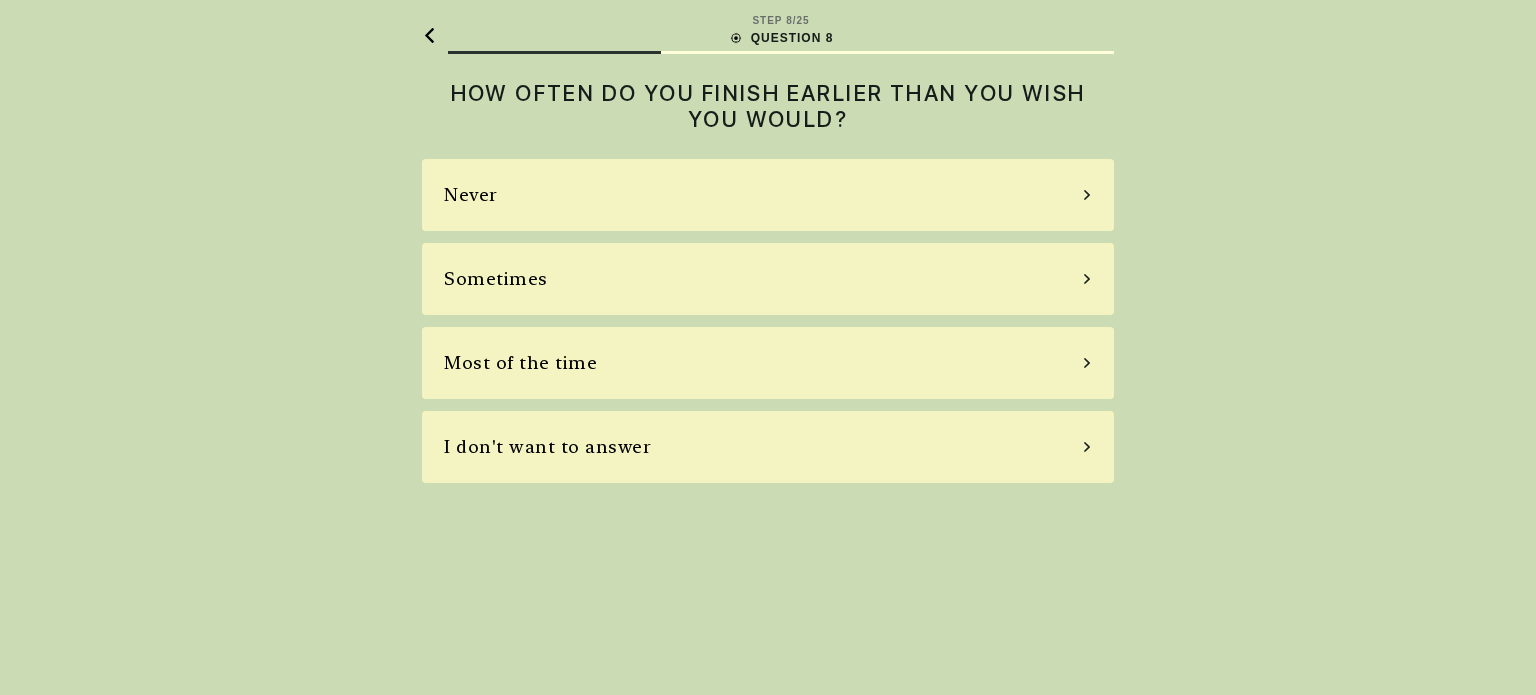 click on "Sometimes" at bounding box center [768, 279] 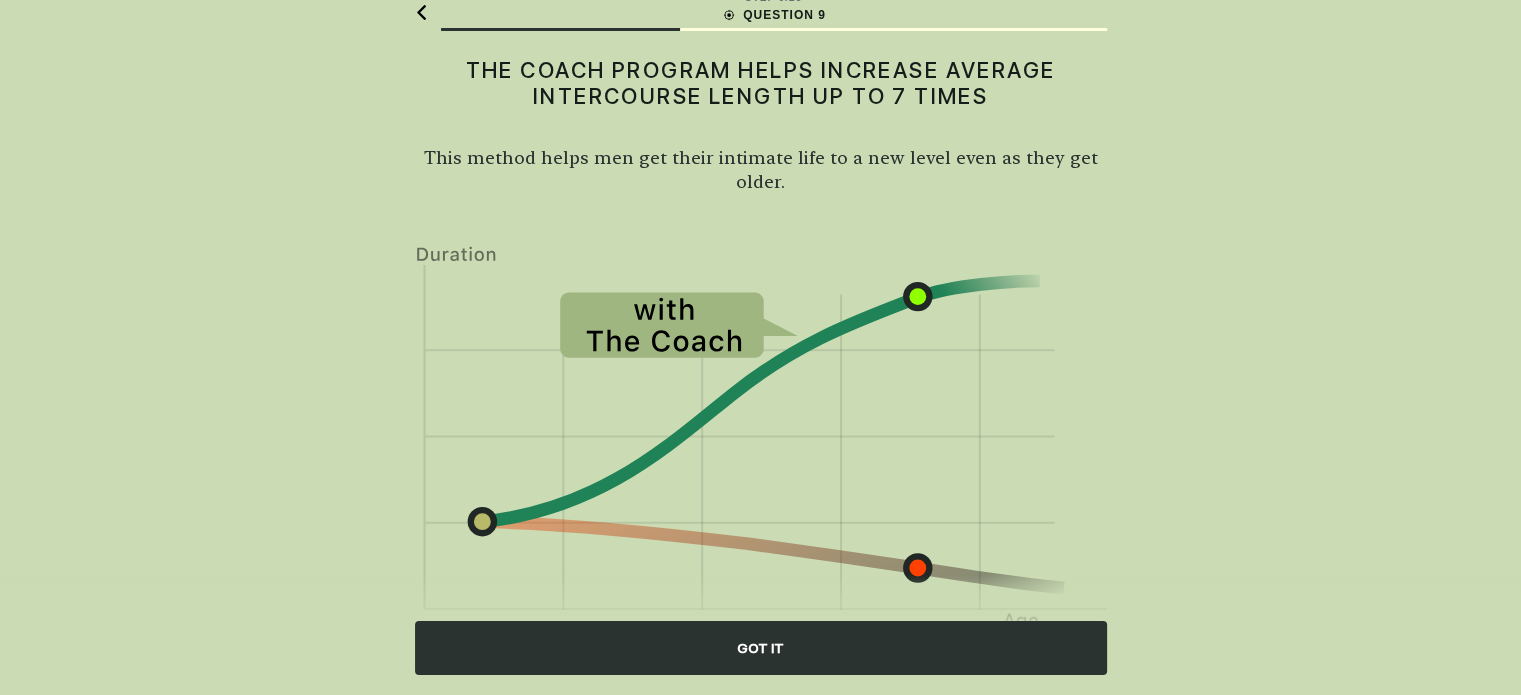 scroll, scrollTop: 40, scrollLeft: 0, axis: vertical 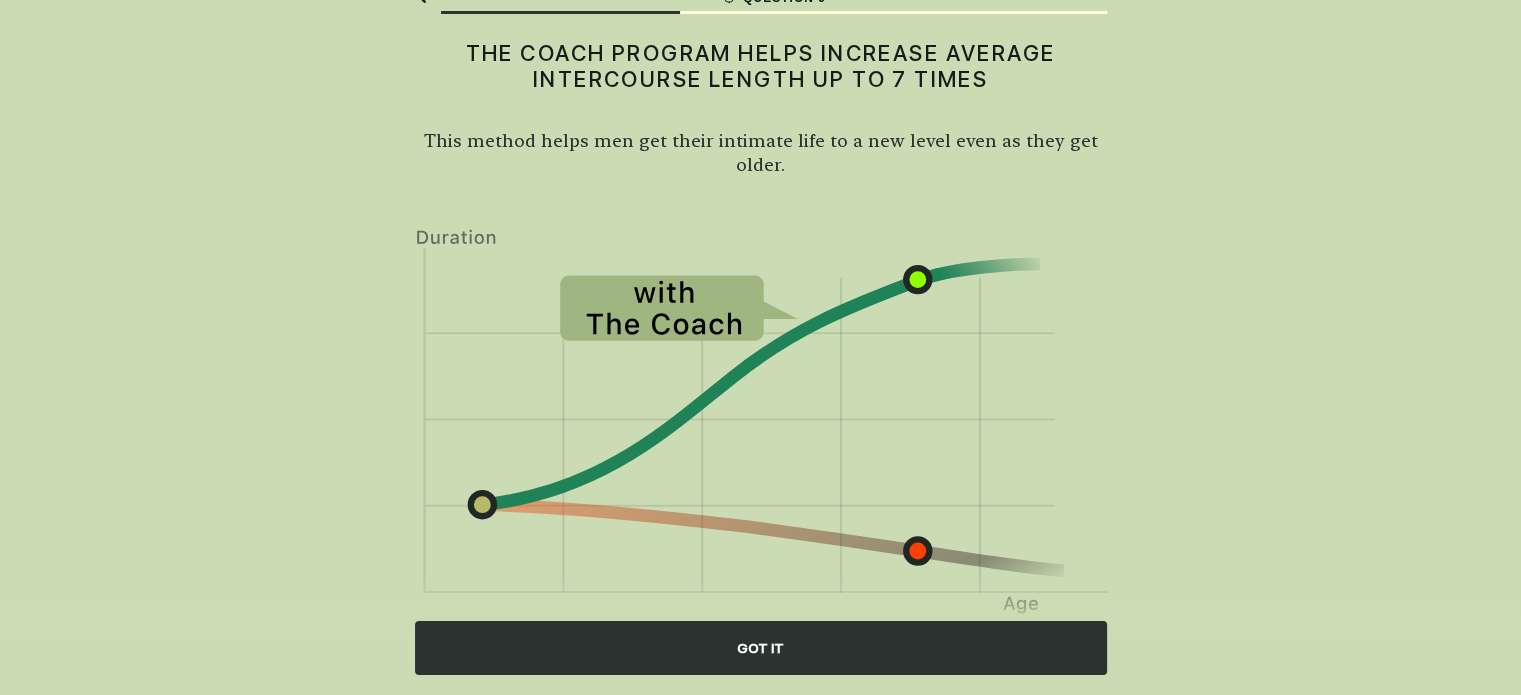 click on "GOT IT" at bounding box center (761, 648) 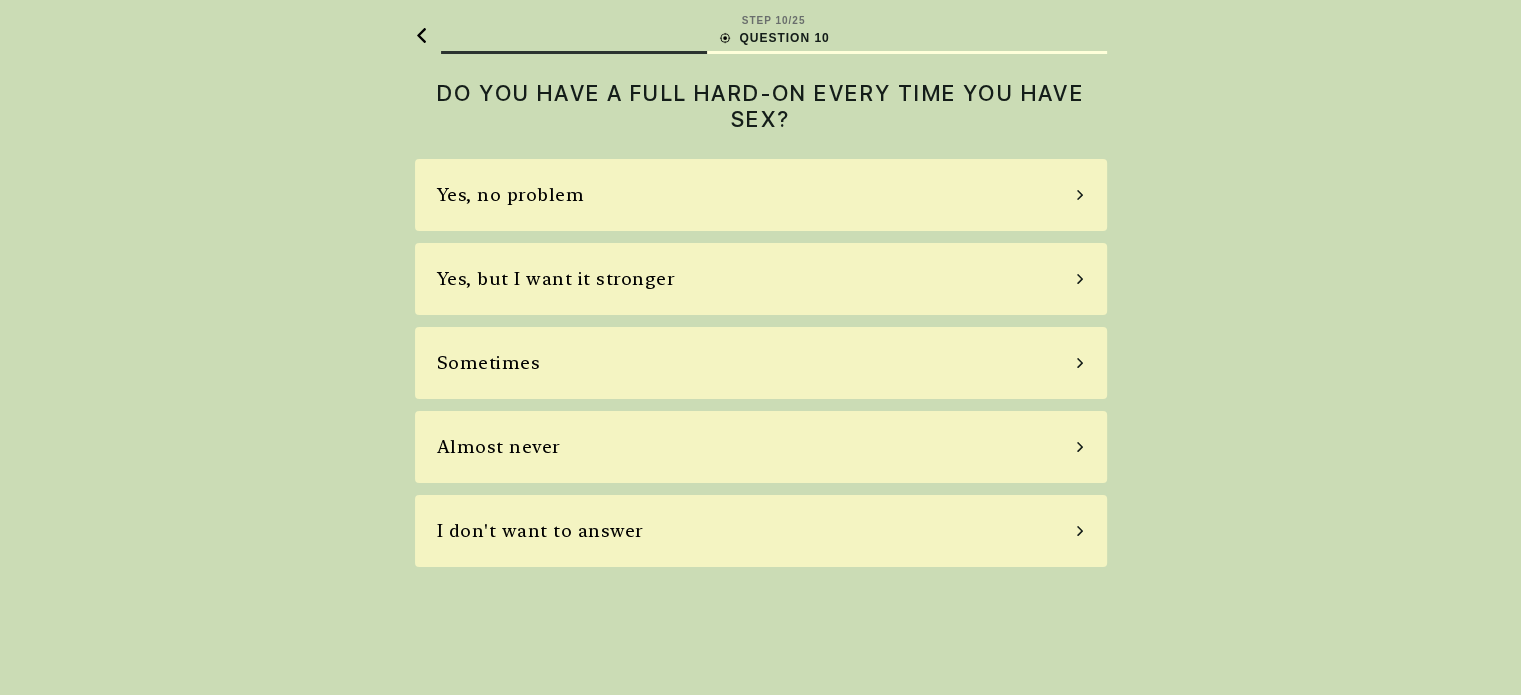 scroll, scrollTop: 0, scrollLeft: 0, axis: both 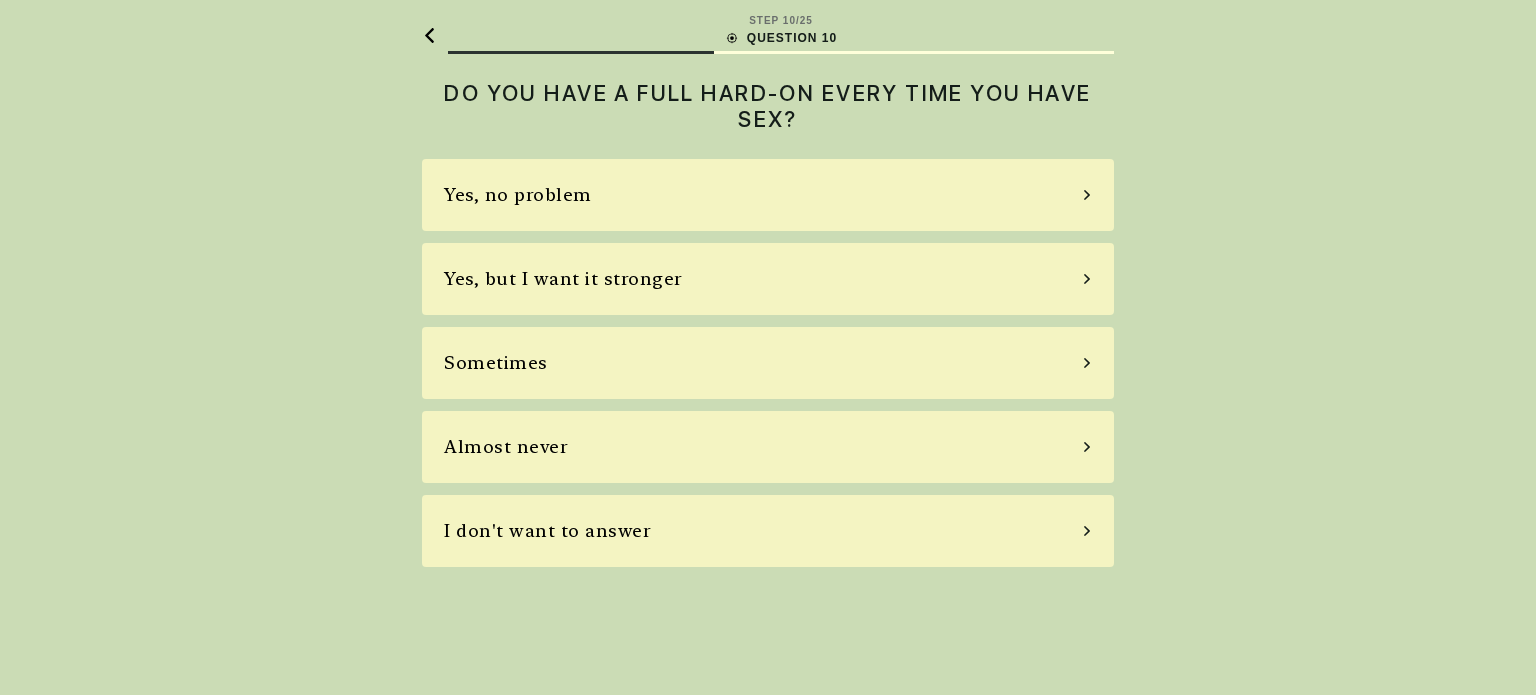 click on "Yes, no problem" at bounding box center [768, 195] 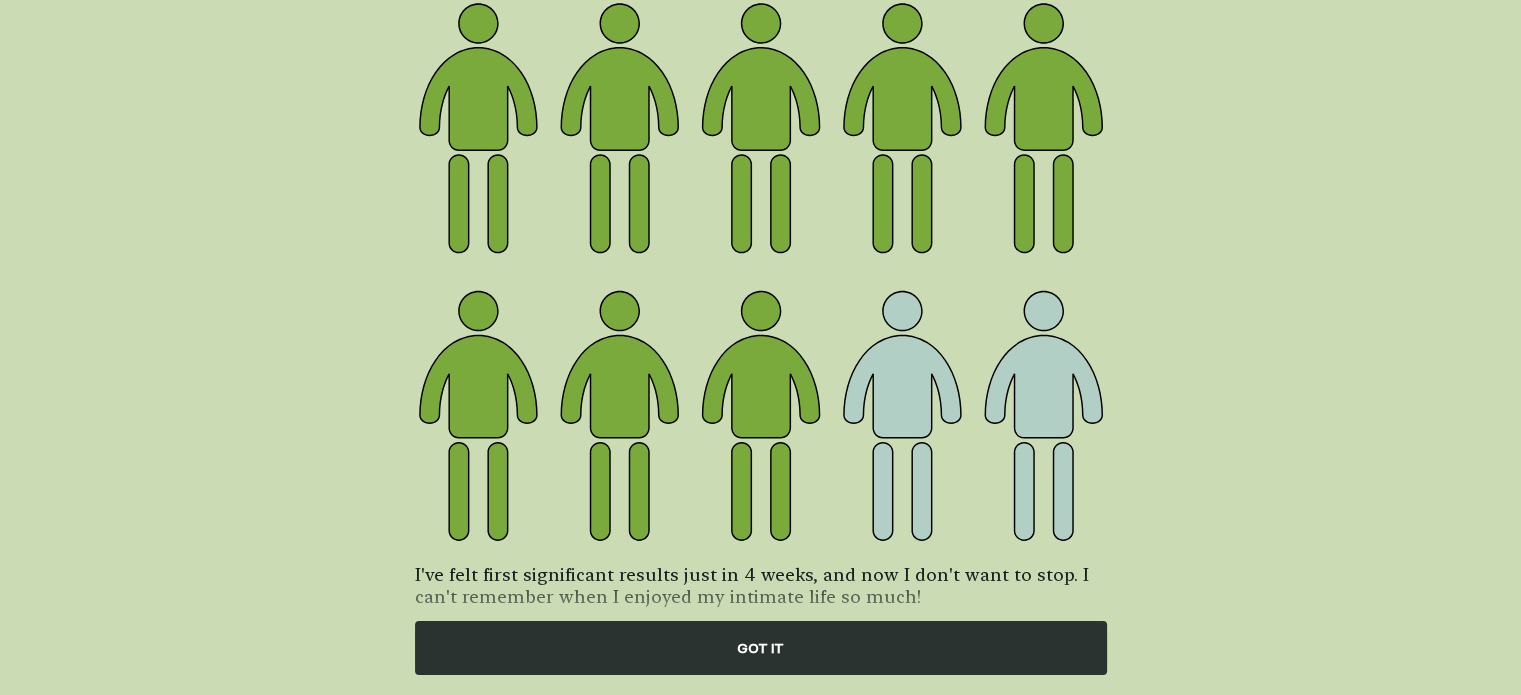 scroll, scrollTop: 271, scrollLeft: 0, axis: vertical 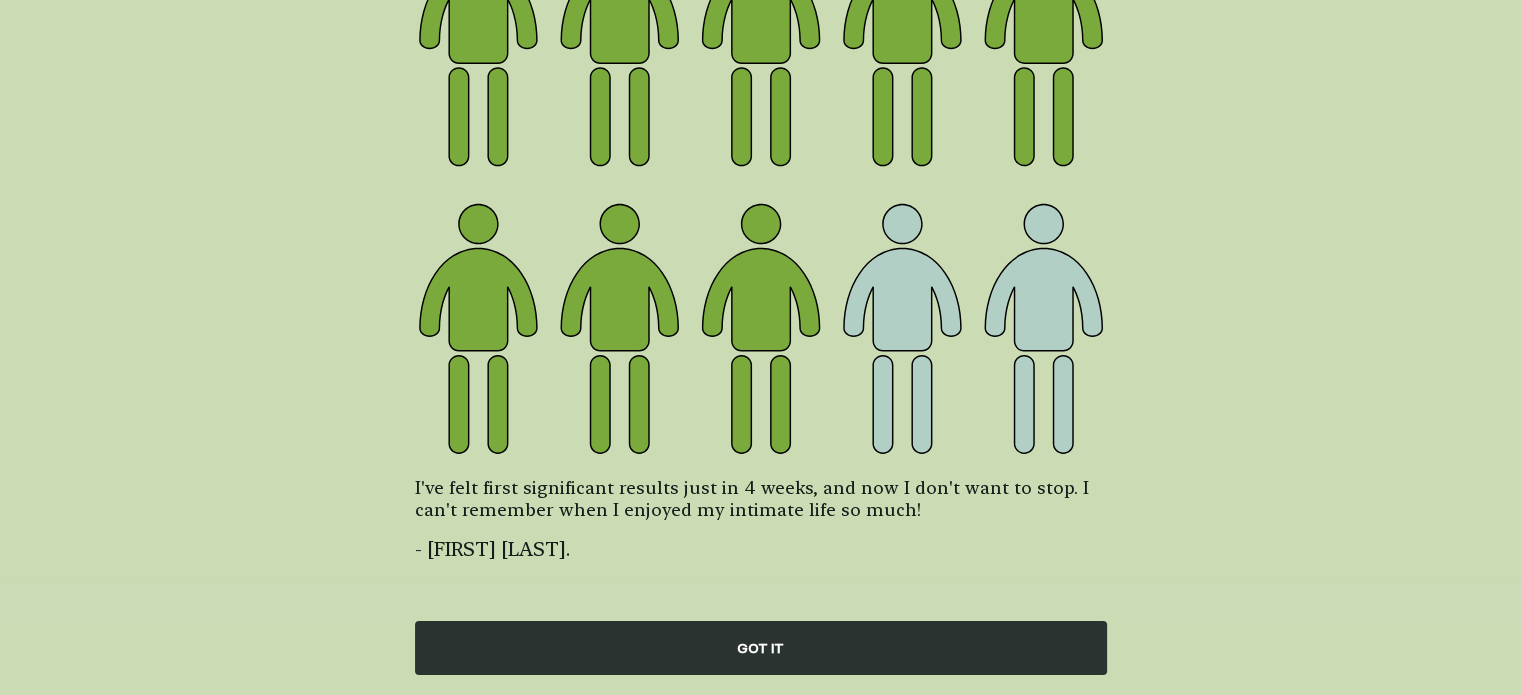 click on "GOT IT" at bounding box center (761, 648) 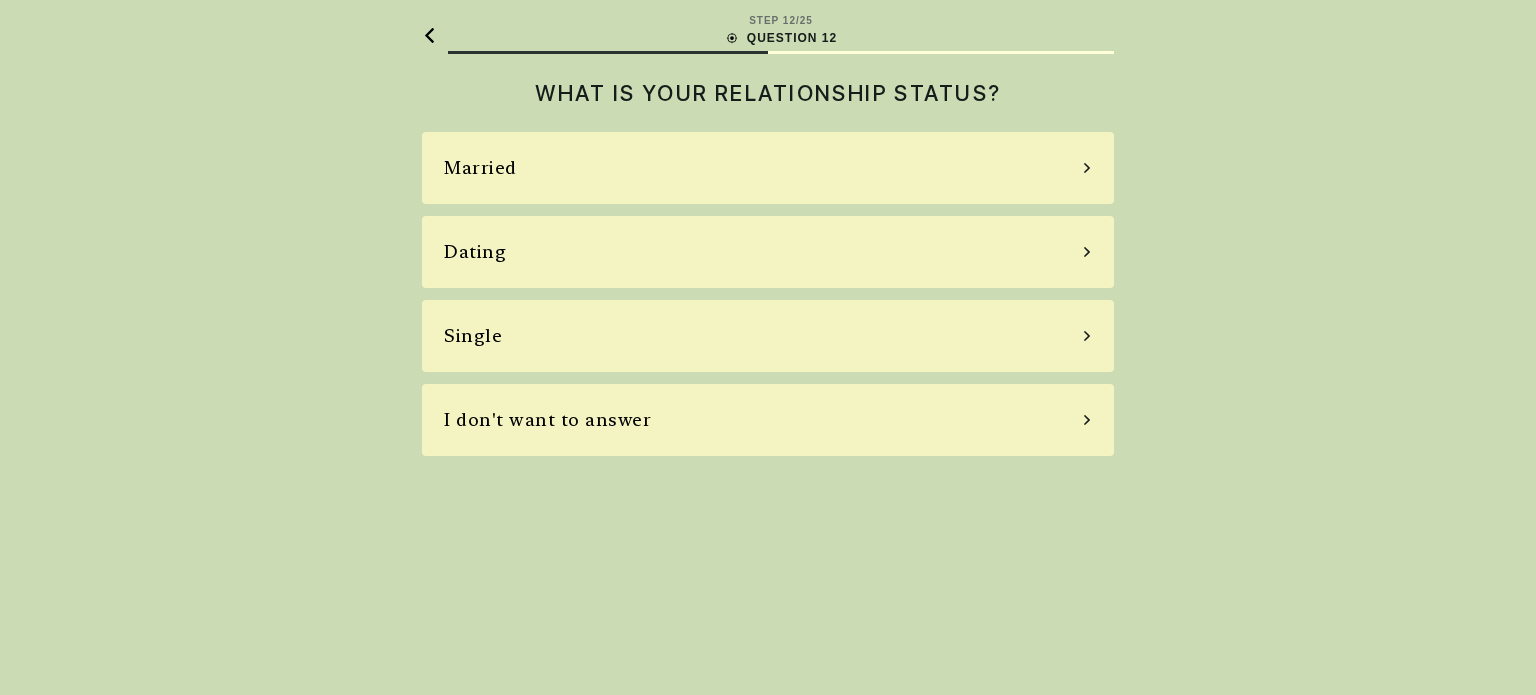 click on "Single" at bounding box center (768, 336) 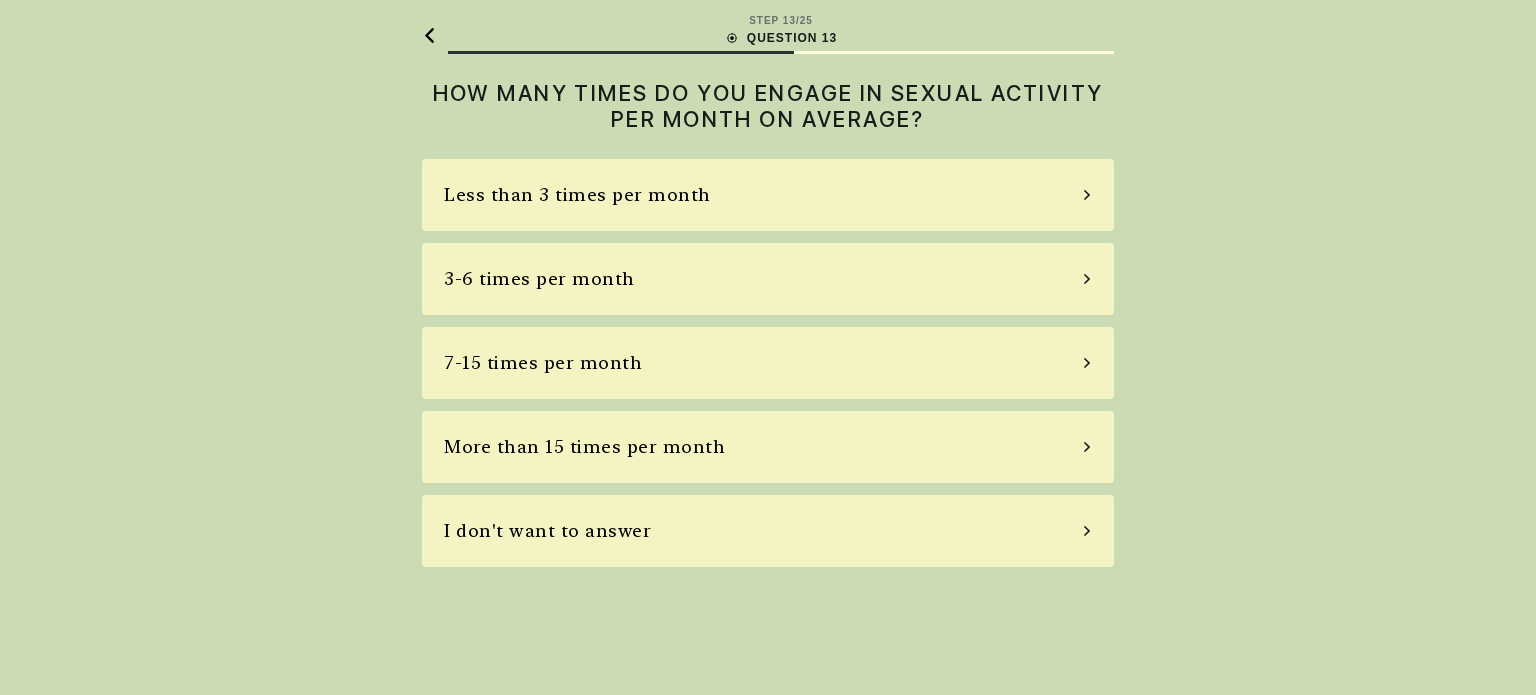 click on "3-6 times per month" at bounding box center [768, 279] 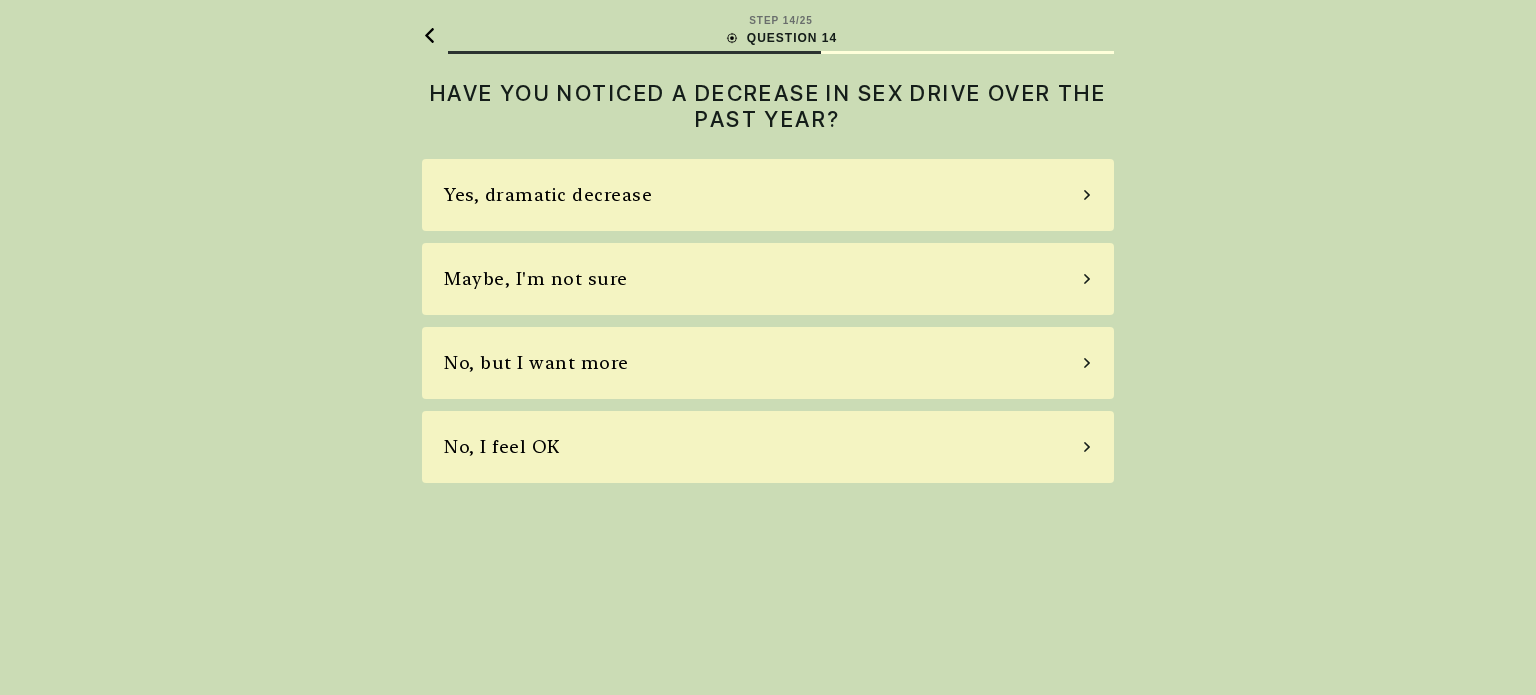 click on "Yes, dramatic decrease" at bounding box center (768, 195) 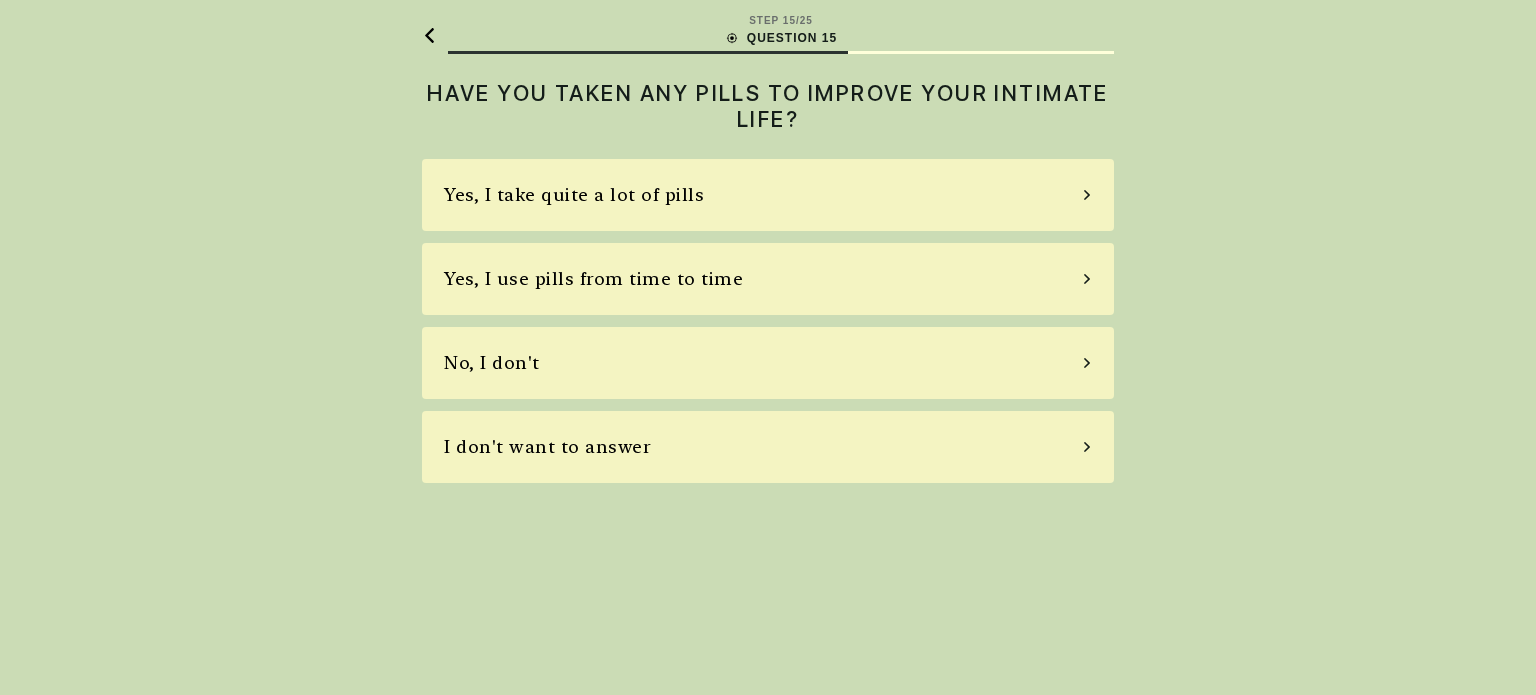 click on "No, I don't" at bounding box center (768, 363) 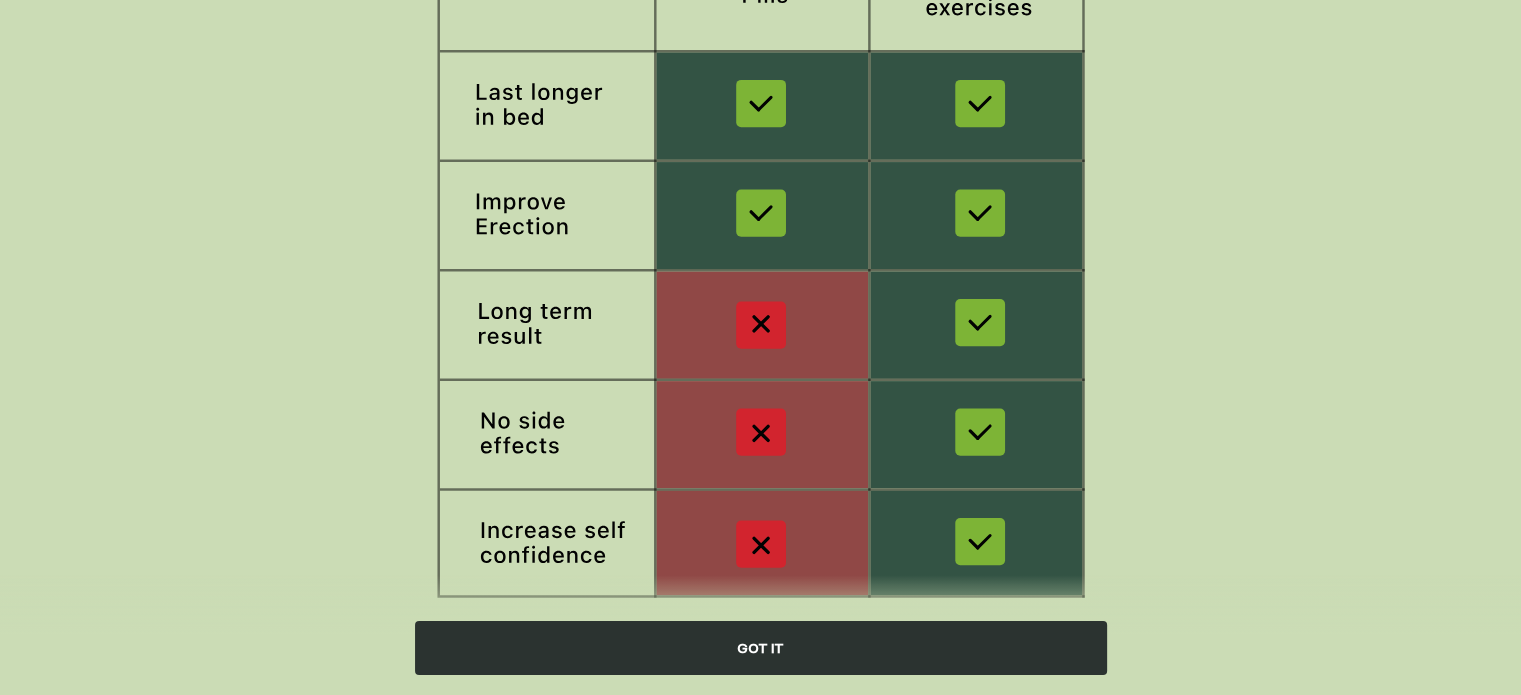 scroll, scrollTop: 332, scrollLeft: 0, axis: vertical 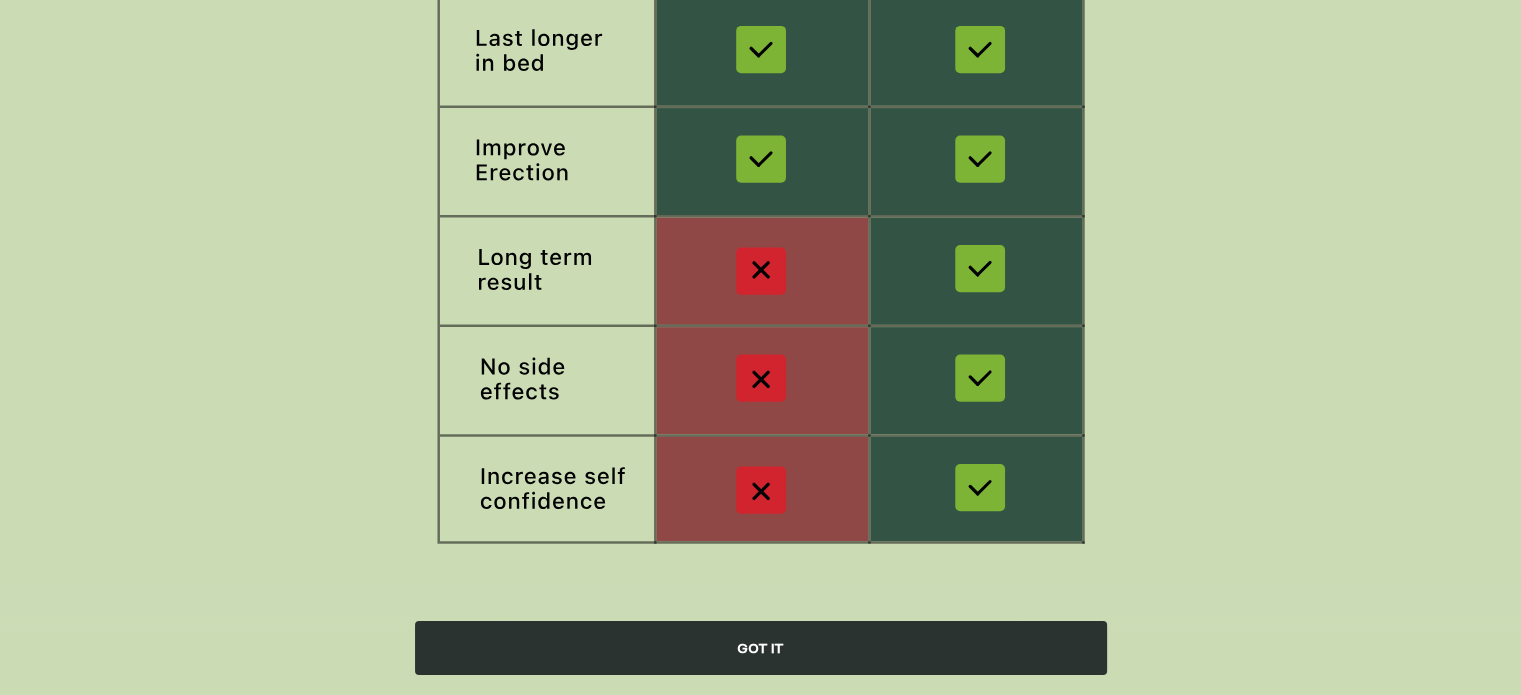 click on "GOT IT" at bounding box center (761, 648) 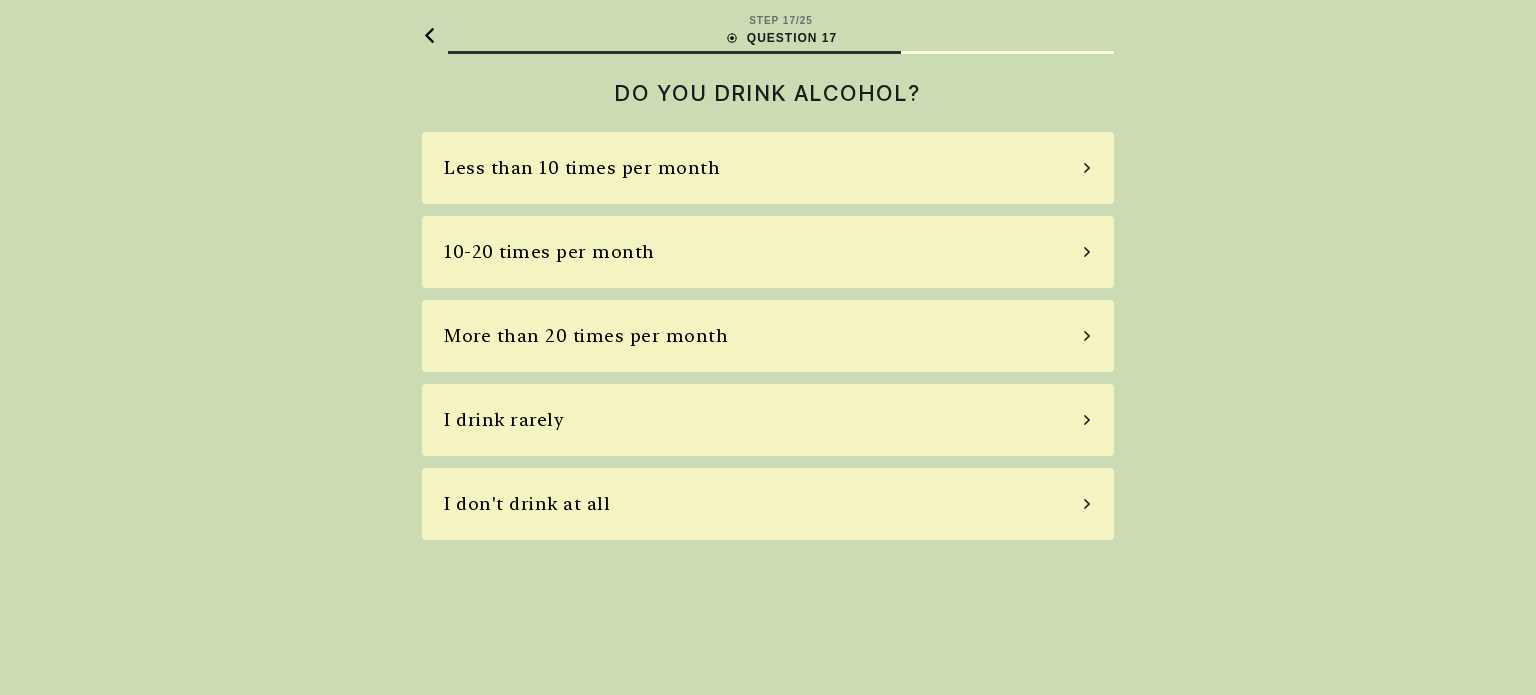 click on "10-20 times per month" at bounding box center (768, 252) 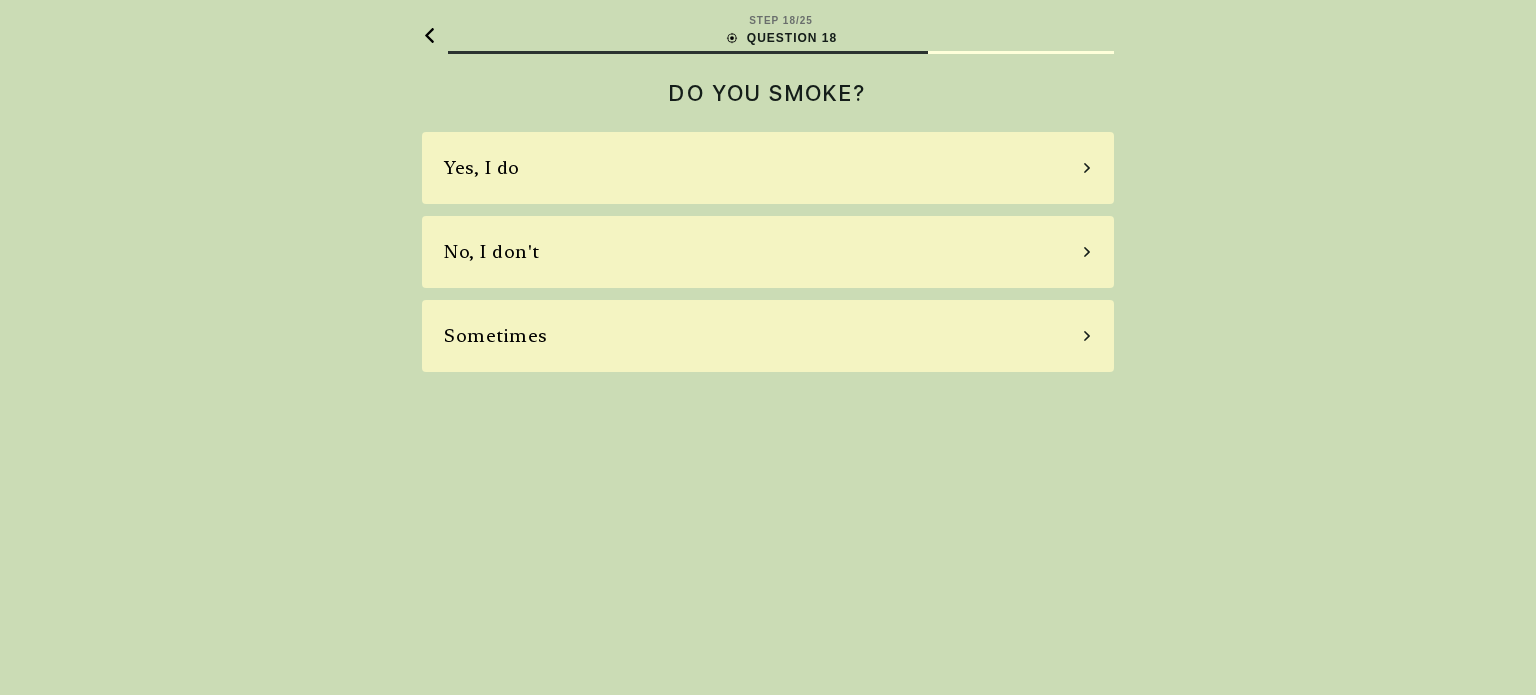 click on "No, I don't" at bounding box center [768, 252] 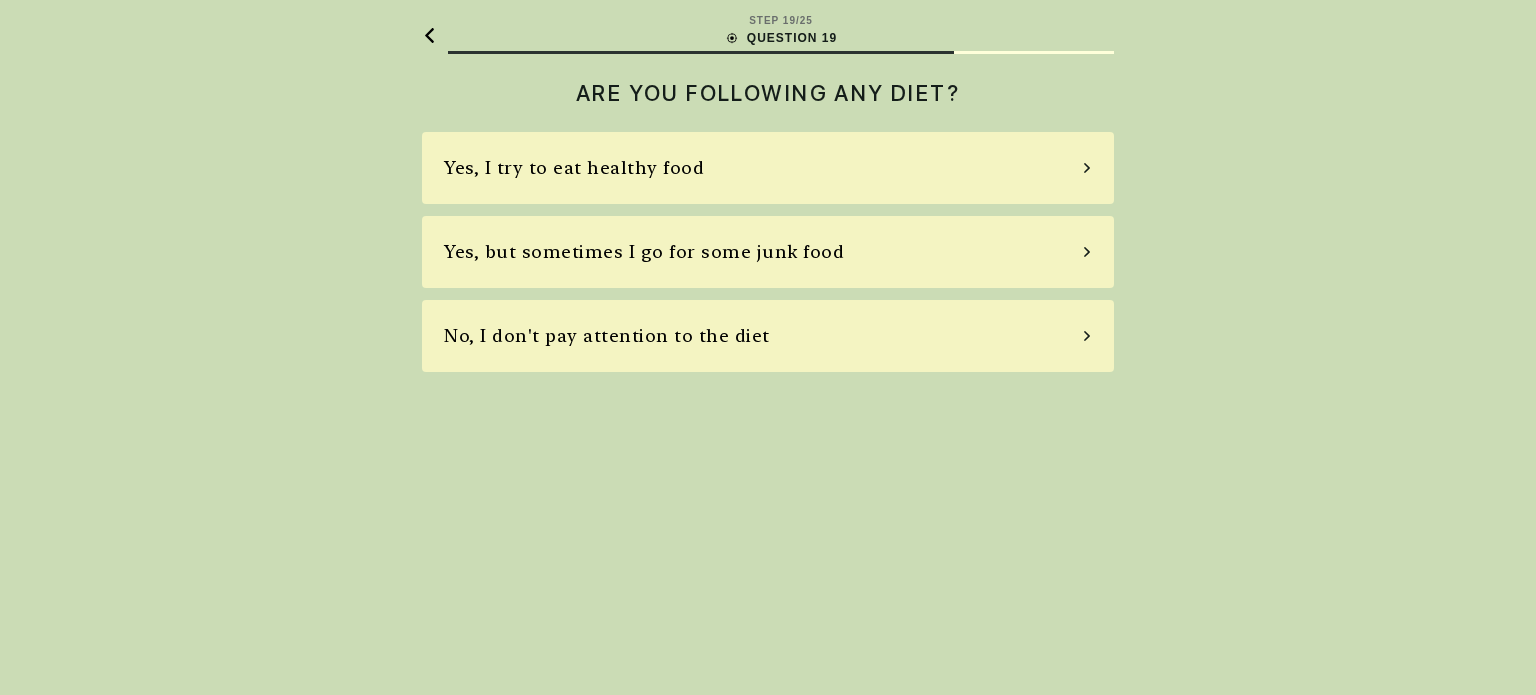 click on "Yes, I try to eat healthy food" at bounding box center [768, 168] 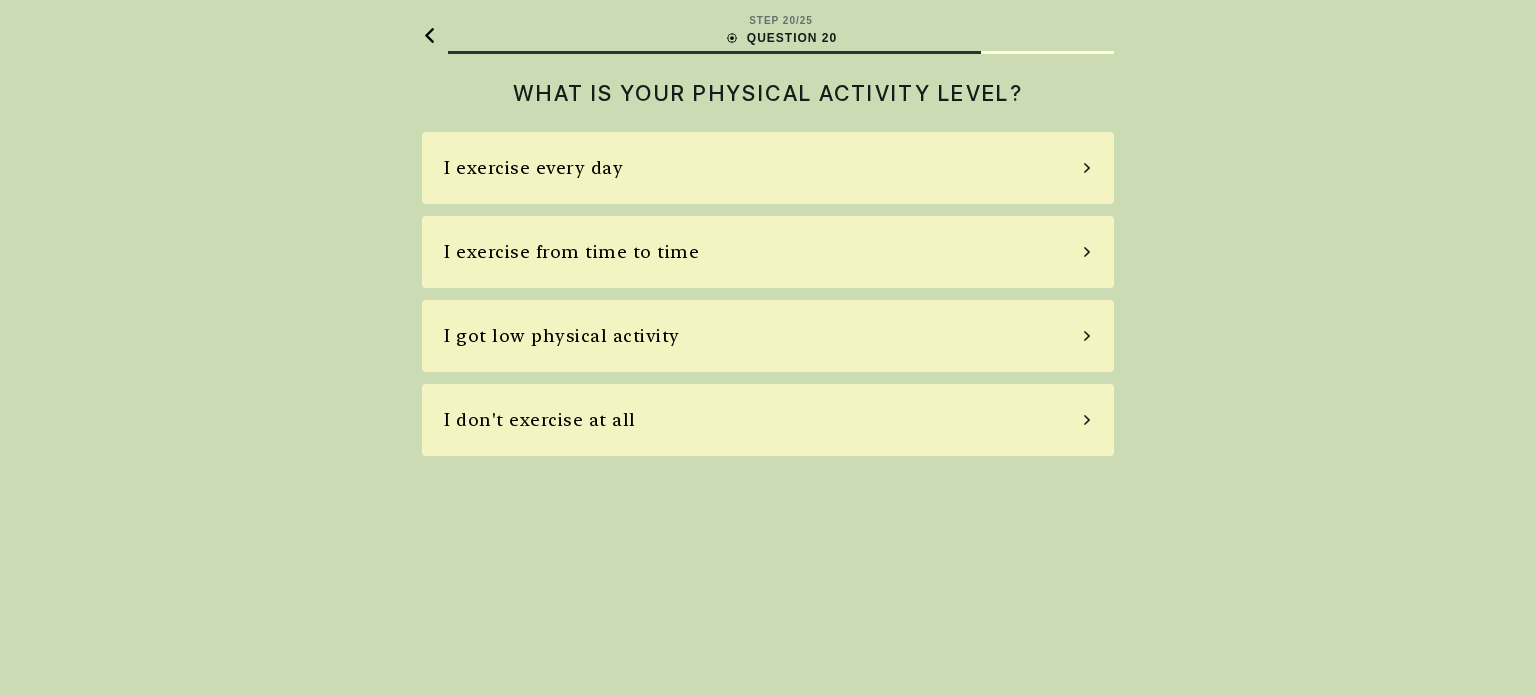click on "I exercise every day" at bounding box center [768, 168] 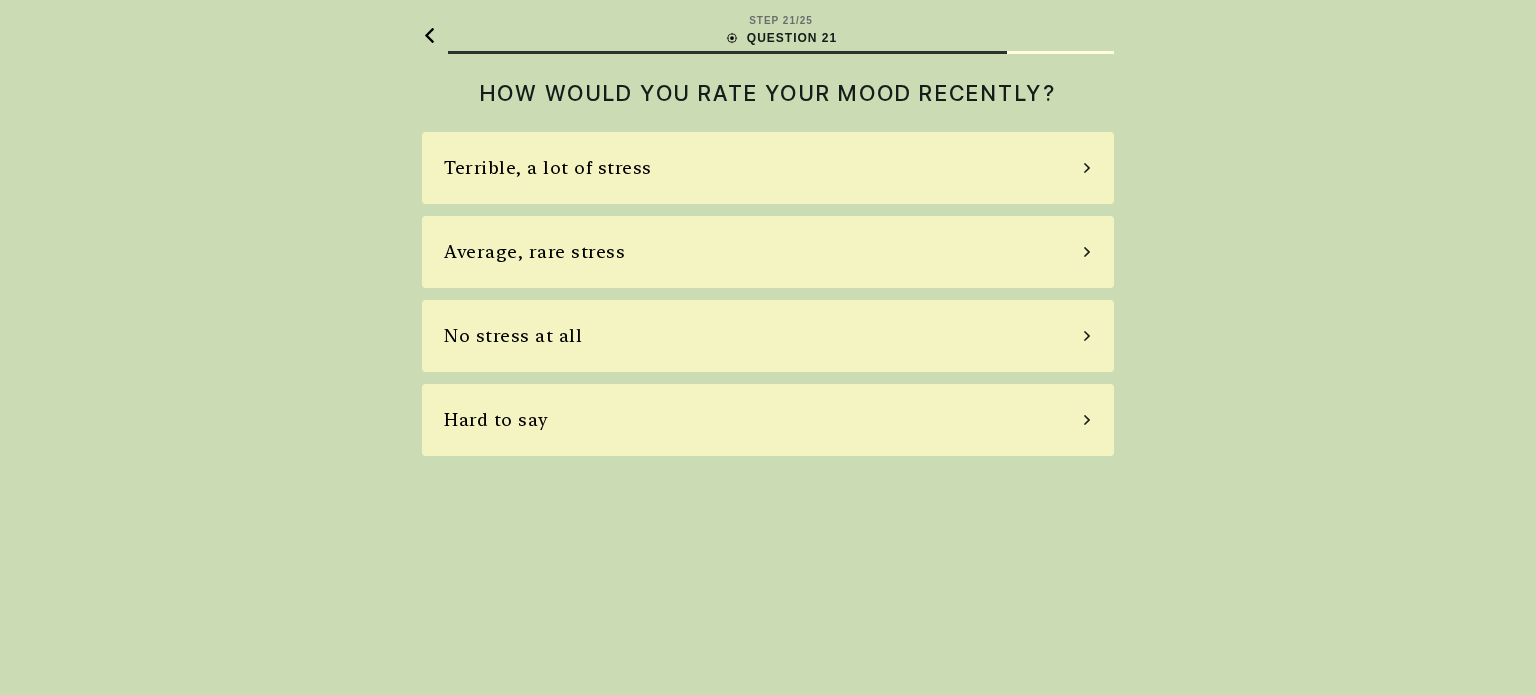 click on "Terrible, a lot of stress" at bounding box center (768, 168) 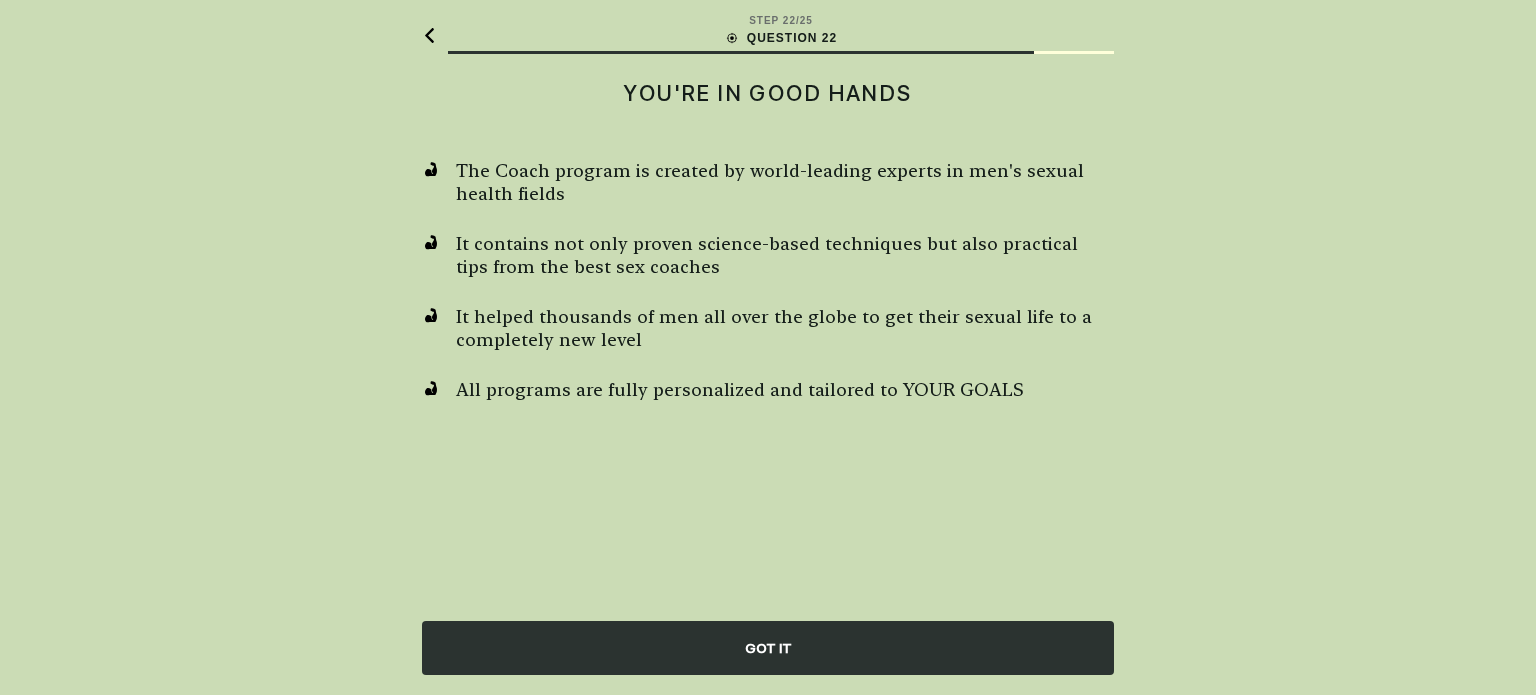 click on "GOT IT" at bounding box center [768, 648] 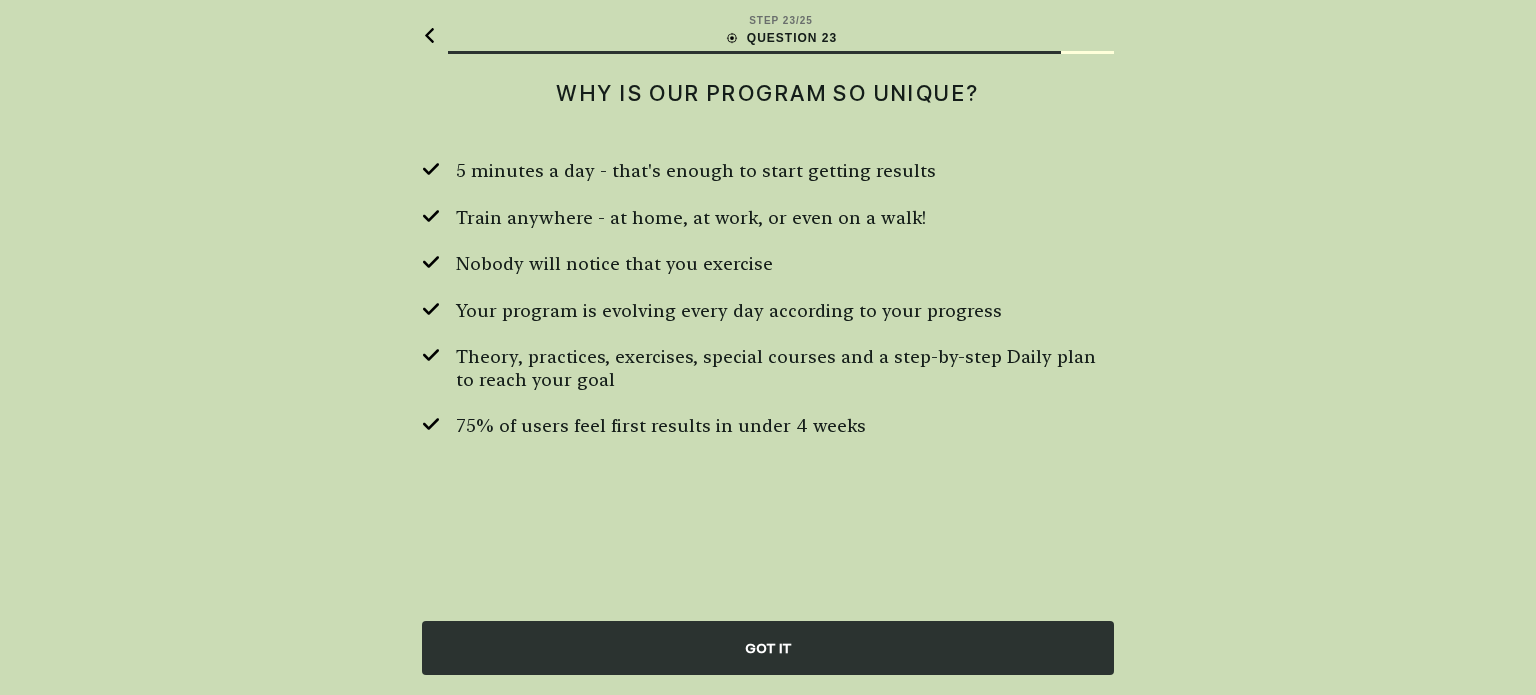 click on "GOT IT" at bounding box center (768, 648) 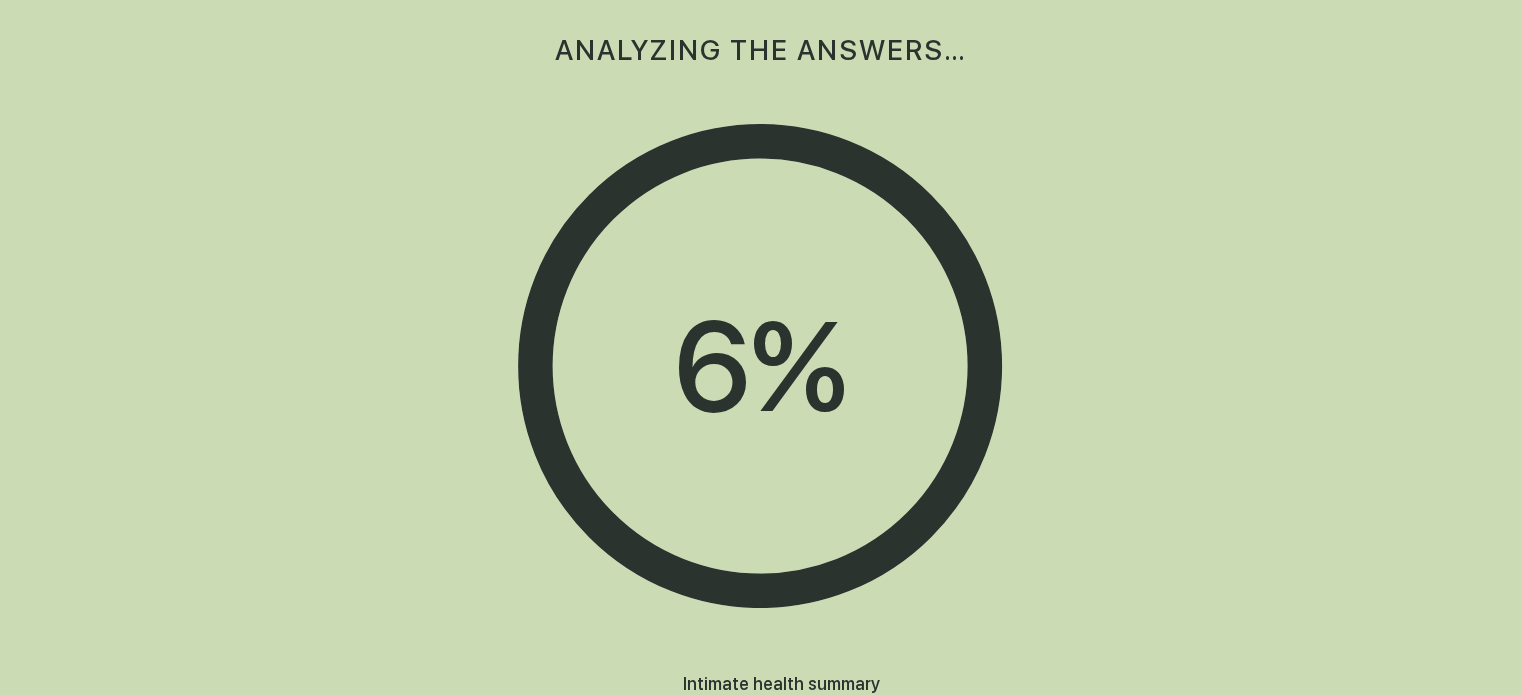 click on "ANALYZING THE ANSWERS… 6 % Intimate health summary Lifestyle analysis Adapting to your needs Creating your plan" at bounding box center [761, 416] 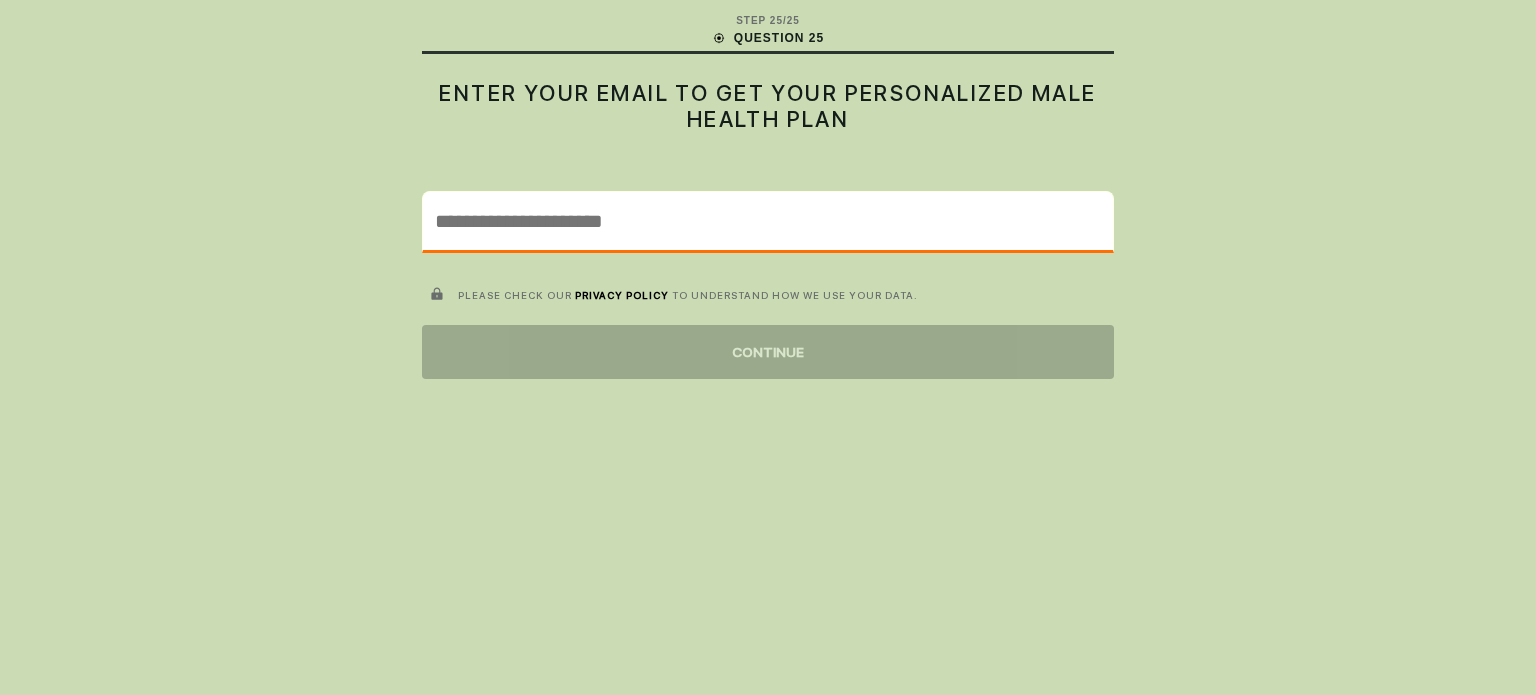 click at bounding box center (768, 221) 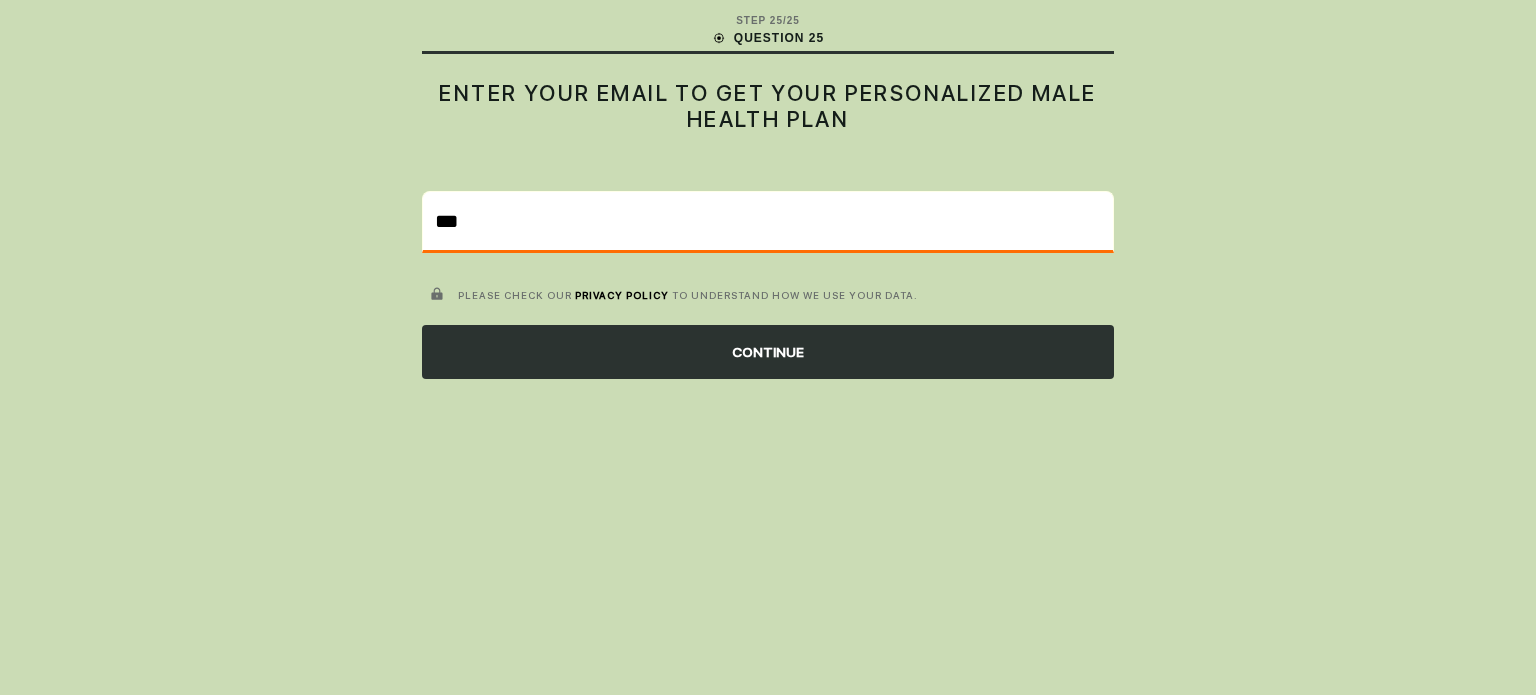 type on "****" 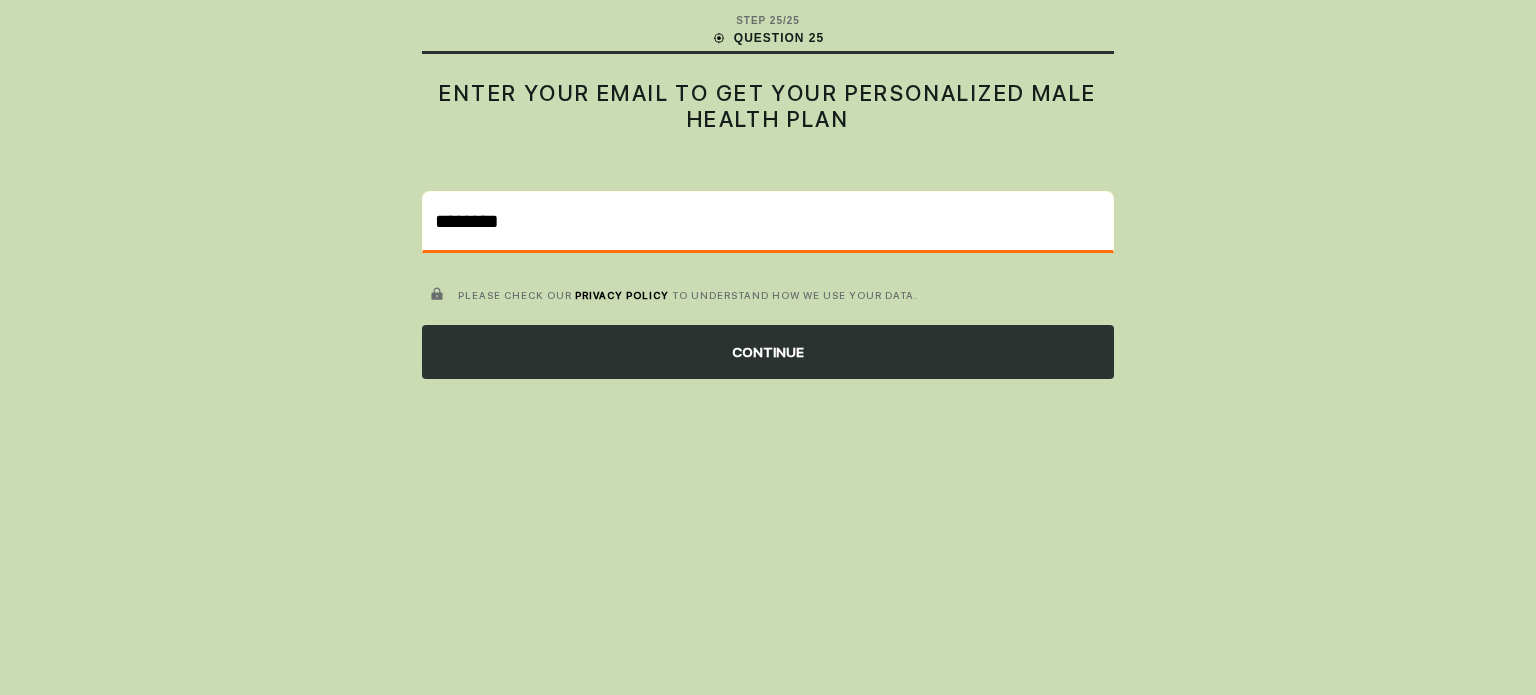 type on "**********" 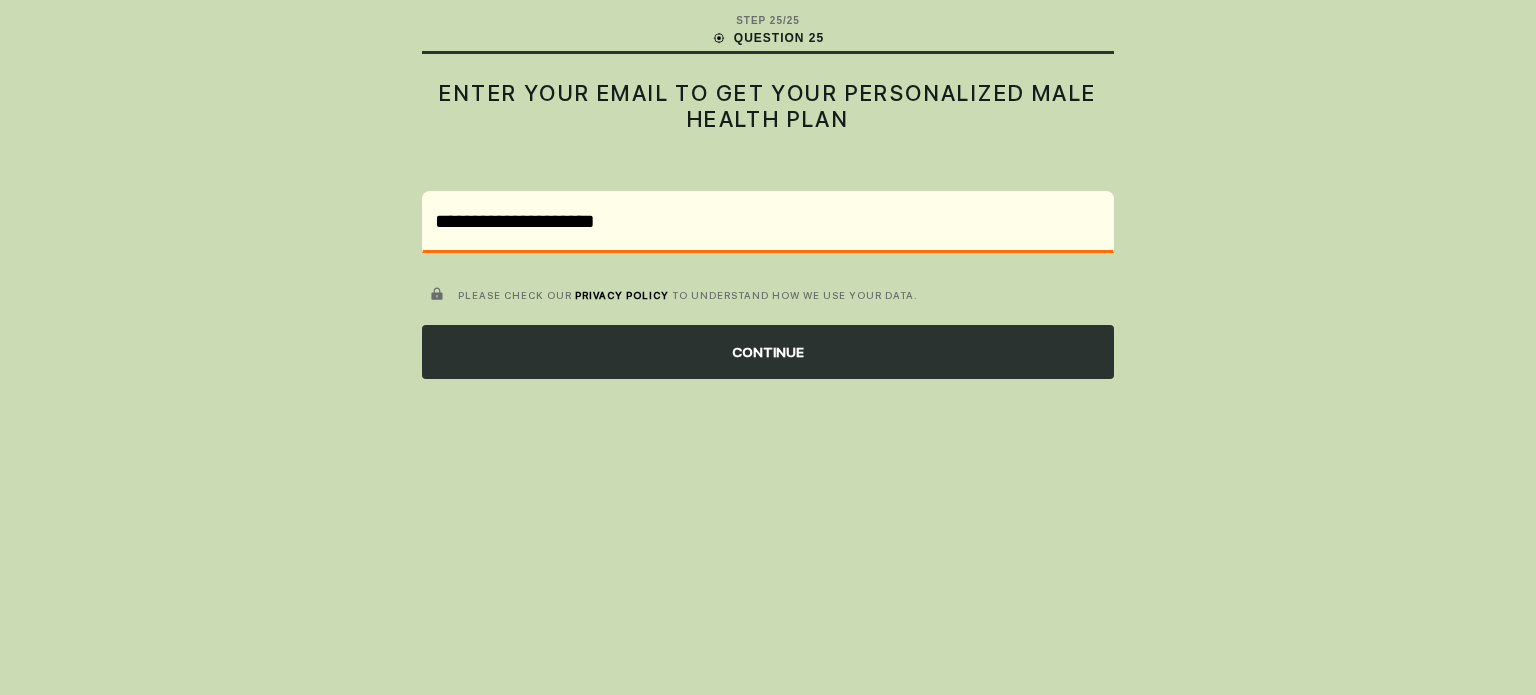 click on "CONTINUE" at bounding box center (768, 352) 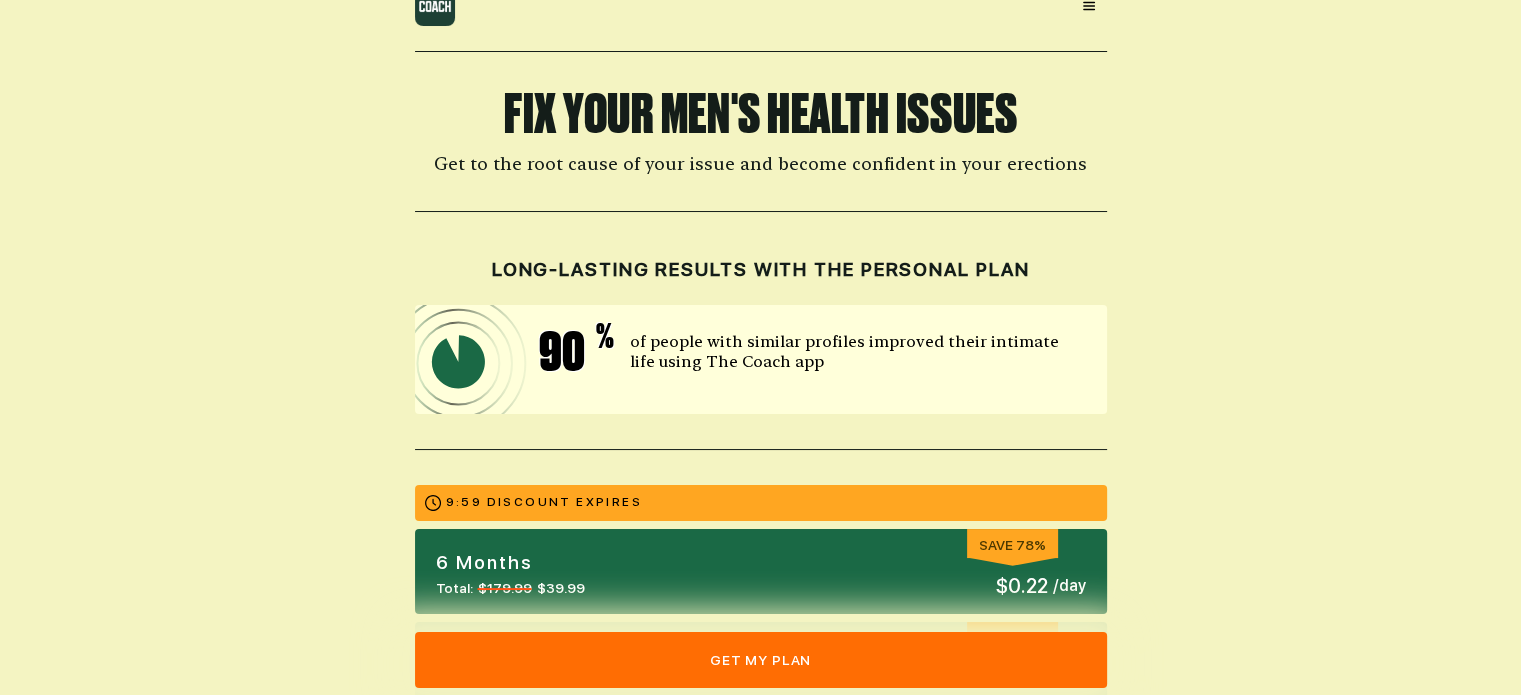 click on "FIX YOUR MEN'S HEALTH ISSUES Get to the root cause of your issue and become confident in your erections LONG-LASTING RESULTS WITH THE PERSONAL PLAN 90  % of people with similar profiles improved their intimate life using The Coach app     9:59   DISCOUNT EXPIRES 6 months Total: $179.99 $39.99 Save 78% $0.22 / day 3 Months Total: $89.99 $24.99 Save 70% $0.27 / day 1 Month Total: $29.99 $9.99 $0.33 / day WE'VE AUTOMATICALLY APPLIED THE DISCOUNT TO YOUR FIRST SUBSCRIPTION PRICE. PLEASE NOTE THAT YOUR SUBSCRIPTION WILL BE AUTOMATICALLY RENEWED AT THE FULL PRICE OF   $79.99   AT THE END OF THE CHOSEN SUBSCRIPTION TERM. YOU CAN CANCEL YOUR SUBSCRIPTION ANYTIME BY CONTACTING US - support@example.com GUARANTEED SAFE CHECKOUT THE BENEFITS YOU WILL RECEIVE: Complete coverage of all five sexual wellbeing areas to improve erections Clinically validated practices to perform better in bed Mental health support to boost your confidence Courses from top sex experts Guided meditations for harder erections [FIRST] [LAST] K." at bounding box center [760, 1199] 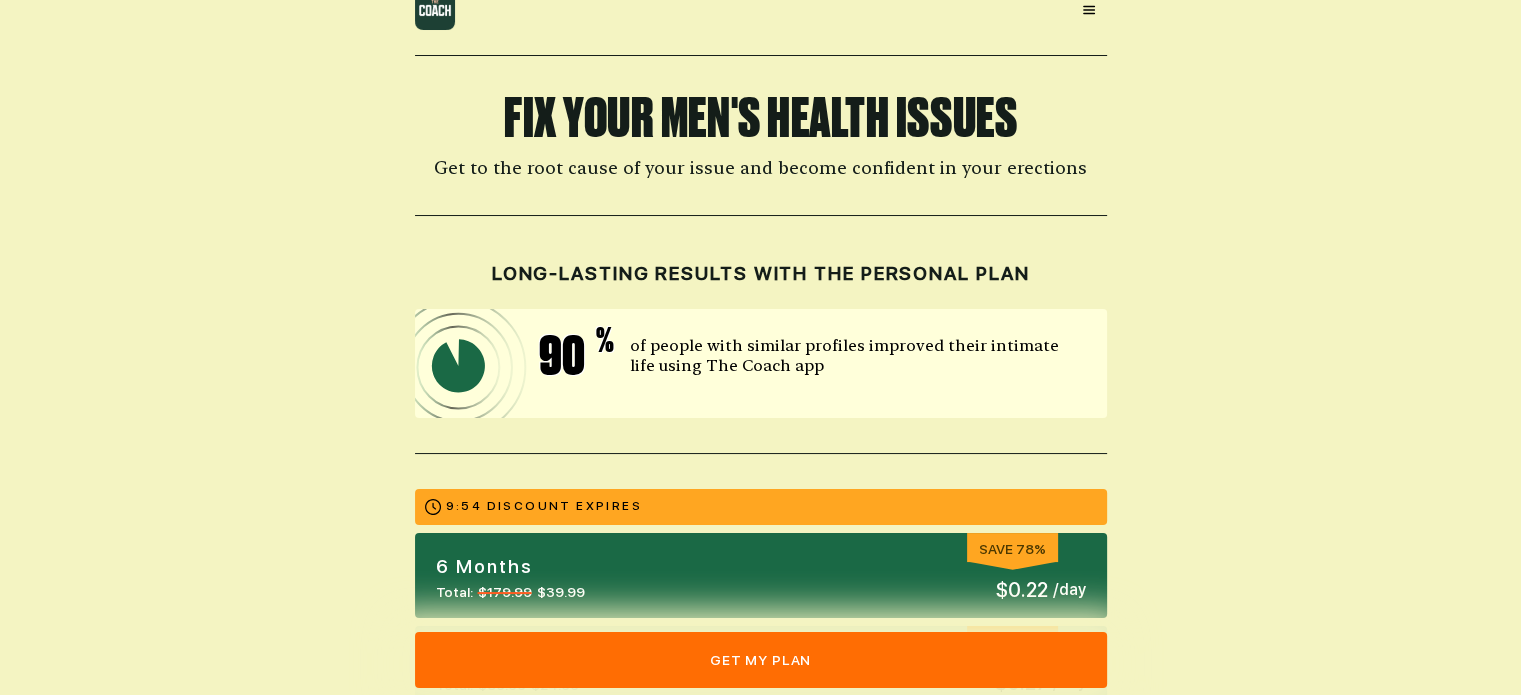 scroll, scrollTop: 0, scrollLeft: 0, axis: both 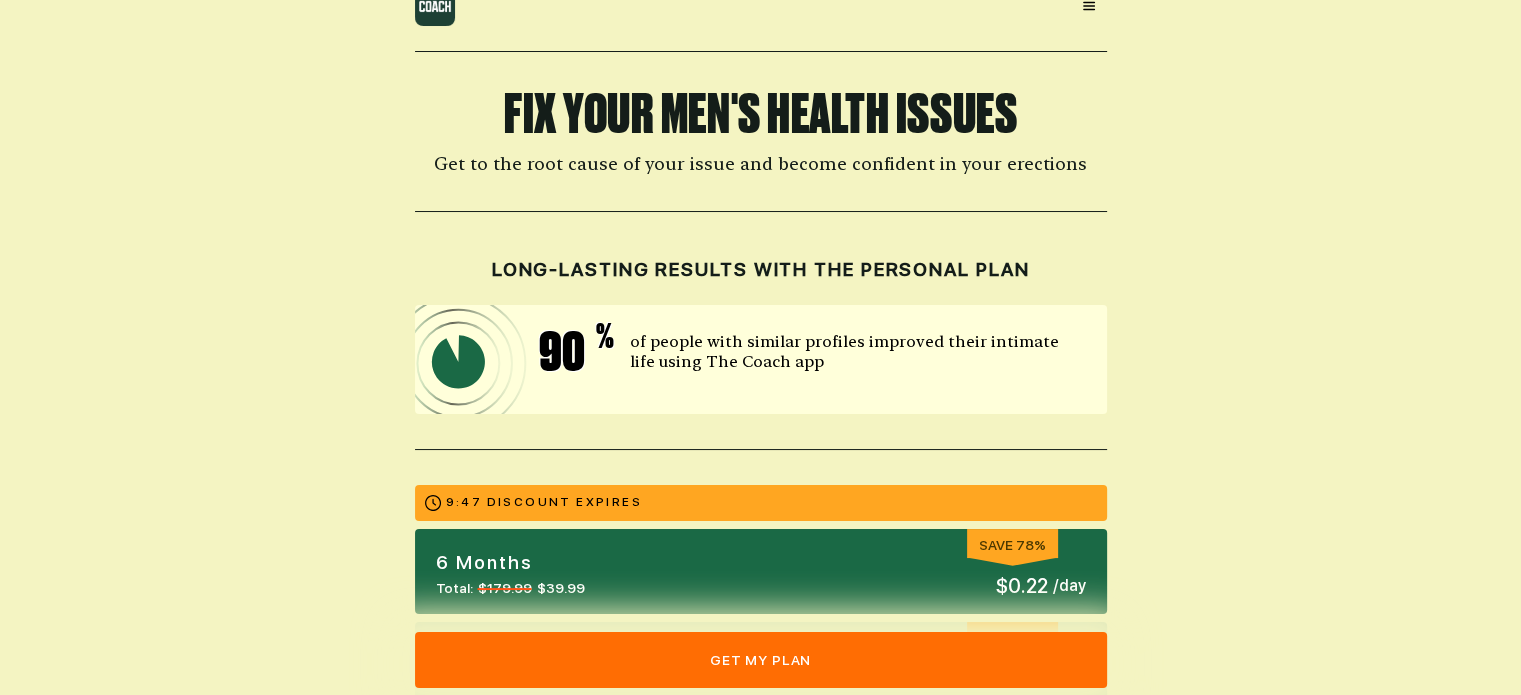 click on "FIX YOUR MEN'S HEALTH ISSUES Get to the root cause of your issue and become confident in your erections LONG-LASTING RESULTS WITH THE PERSONAL PLAN 90  % of people with similar profiles improved their intimate life using The Coach app     9:47   DISCOUNT EXPIRES 6 months Total: $179.99 $39.99 Save 78% $0.22 / day 3 Months Total: $89.99 $24.99 Save 70% $0.27 / day 1 Month Total: $29.99 $9.99 $0.33 / day WE'VE AUTOMATICALLY APPLIED THE DISCOUNT TO YOUR FIRST SUBSCRIPTION PRICE. PLEASE NOTE THAT YOUR SUBSCRIPTION WILL BE AUTOMATICALLY RENEWED AT THE FULL PRICE OF   $79.99   AT THE END OF THE CHOSEN SUBSCRIPTION TERM. YOU CAN CANCEL YOUR SUBSCRIPTION ANYTIME BY CONTACTING US - support@example.com GUARANTEED SAFE CHECKOUT THE BENEFITS YOU WILL RECEIVE: Complete coverage of all five sexual wellbeing areas to improve erections Clinically validated practices to perform better in bed Mental health support to boost your confidence Courses from top sex experts Guided meditations for harder erections [FIRST] [LAST] K." at bounding box center [760, 1199] 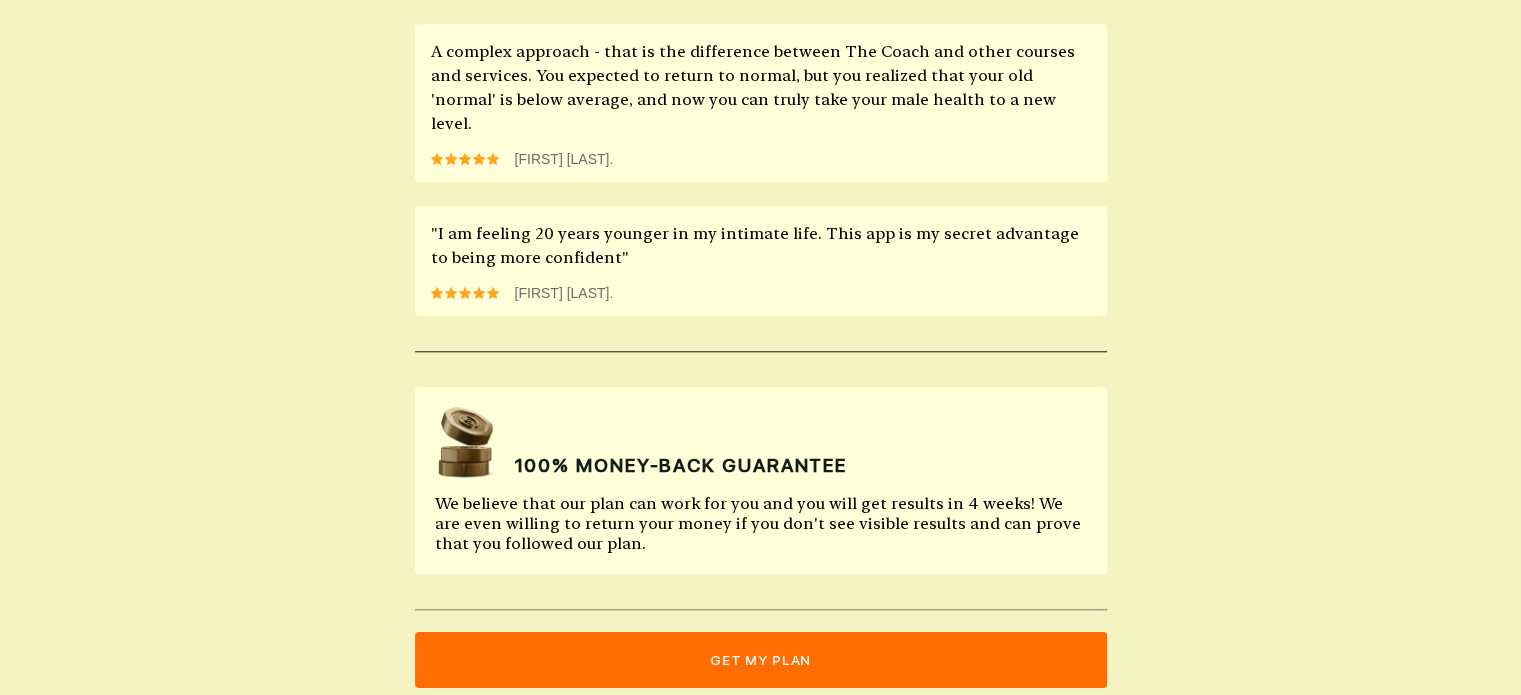 scroll, scrollTop: 1768, scrollLeft: 0, axis: vertical 